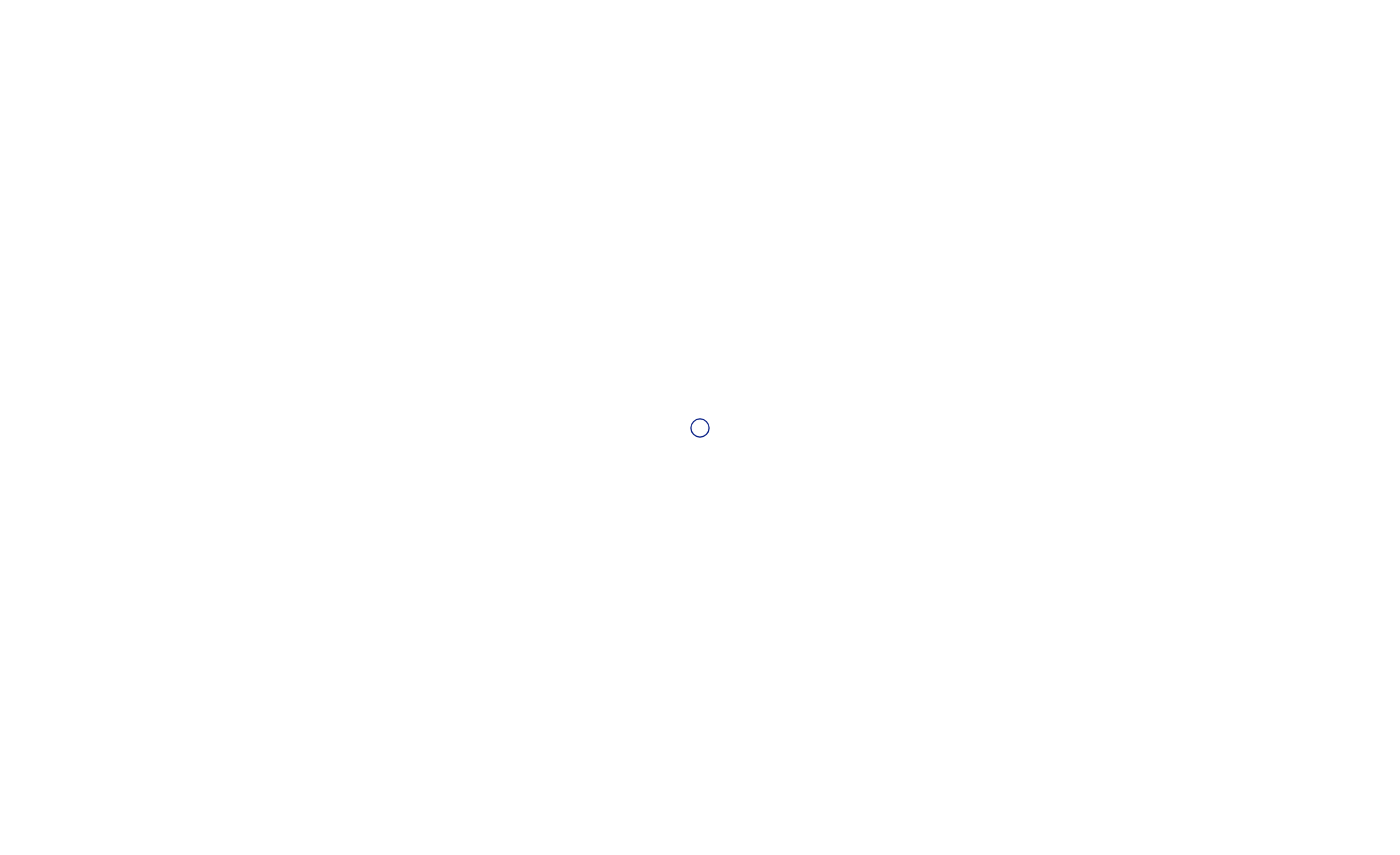 scroll, scrollTop: 0, scrollLeft: 0, axis: both 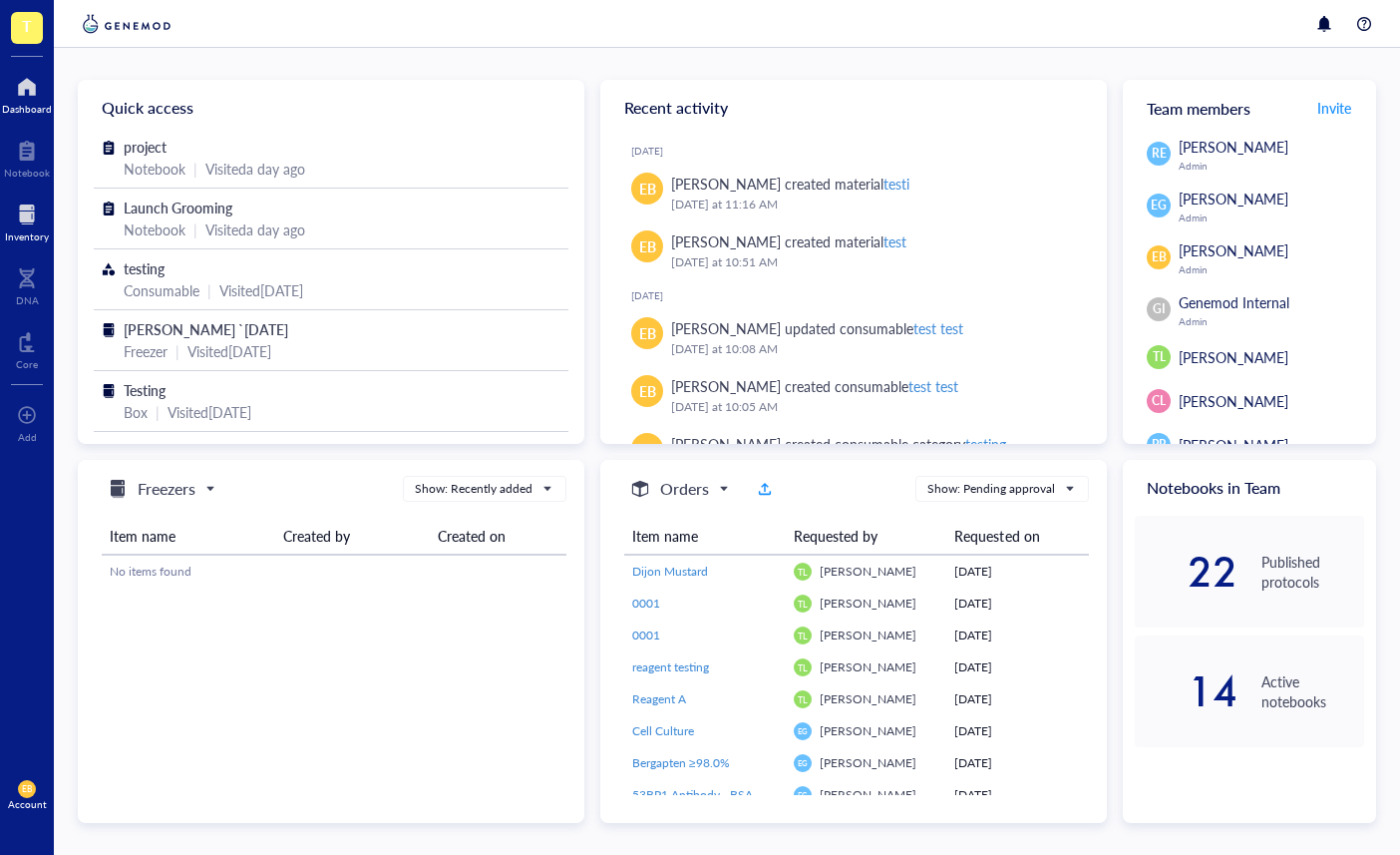 click at bounding box center (27, 214) 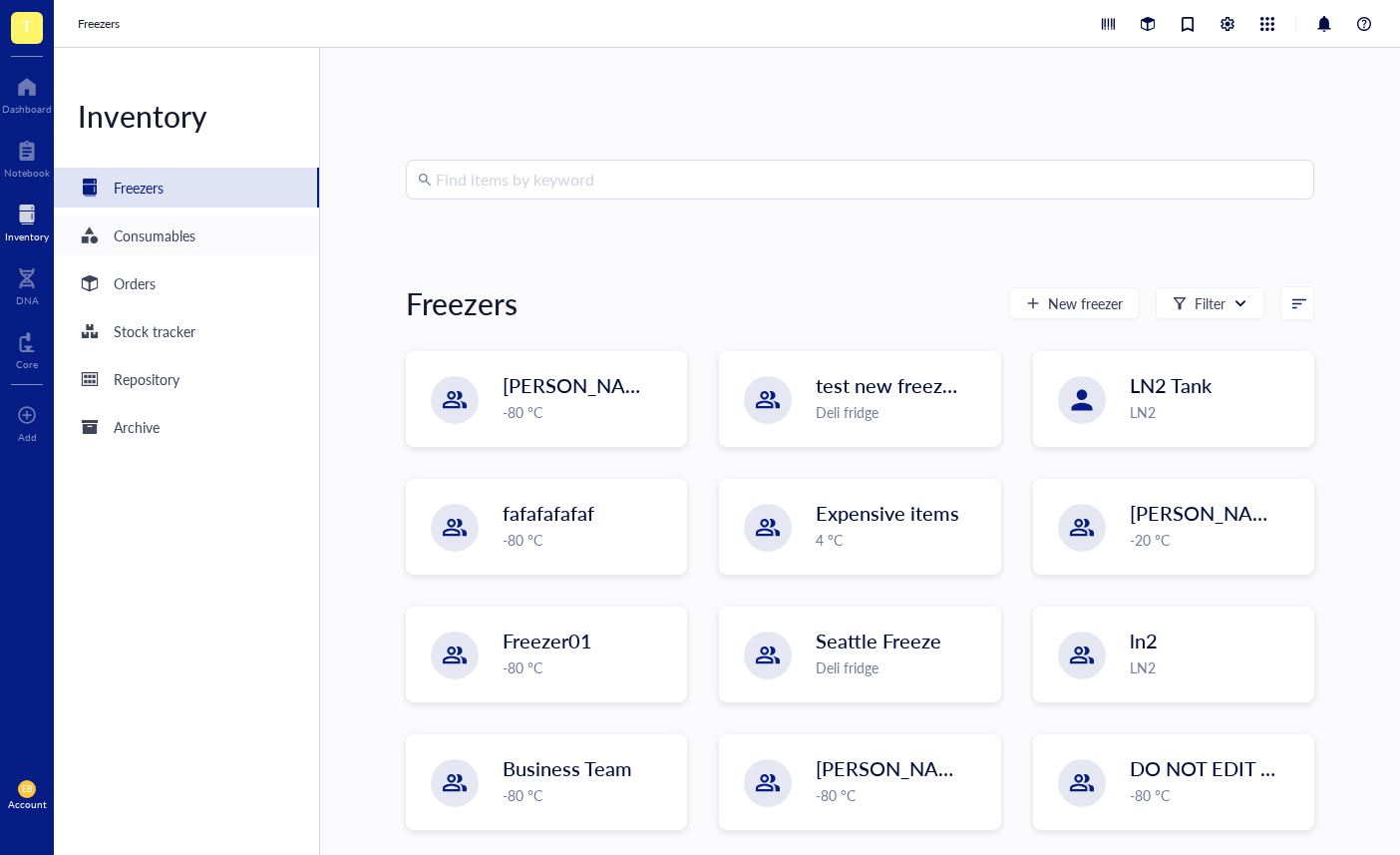 click on "Consumables" at bounding box center [155, 235] 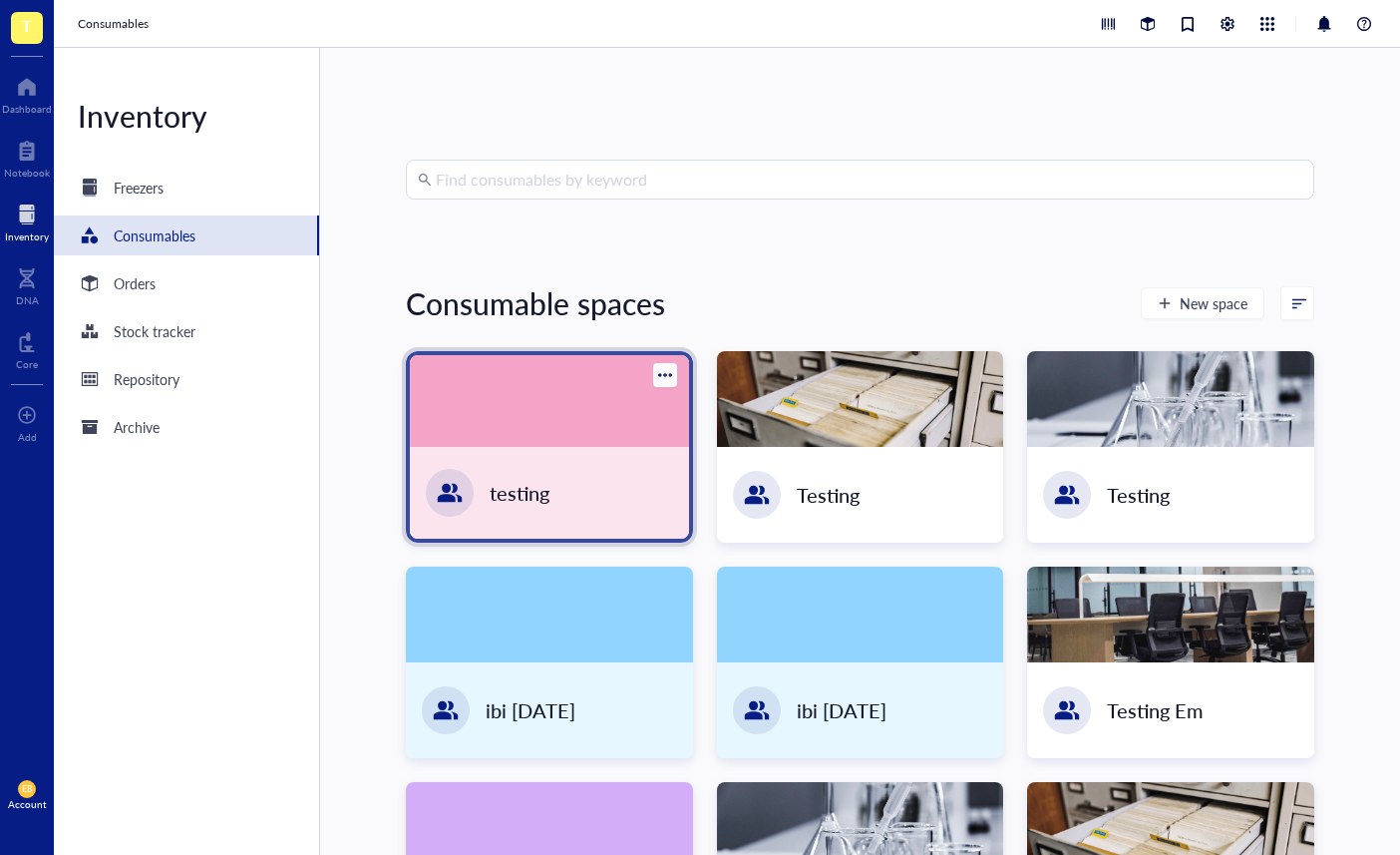click at bounding box center [549, 401] 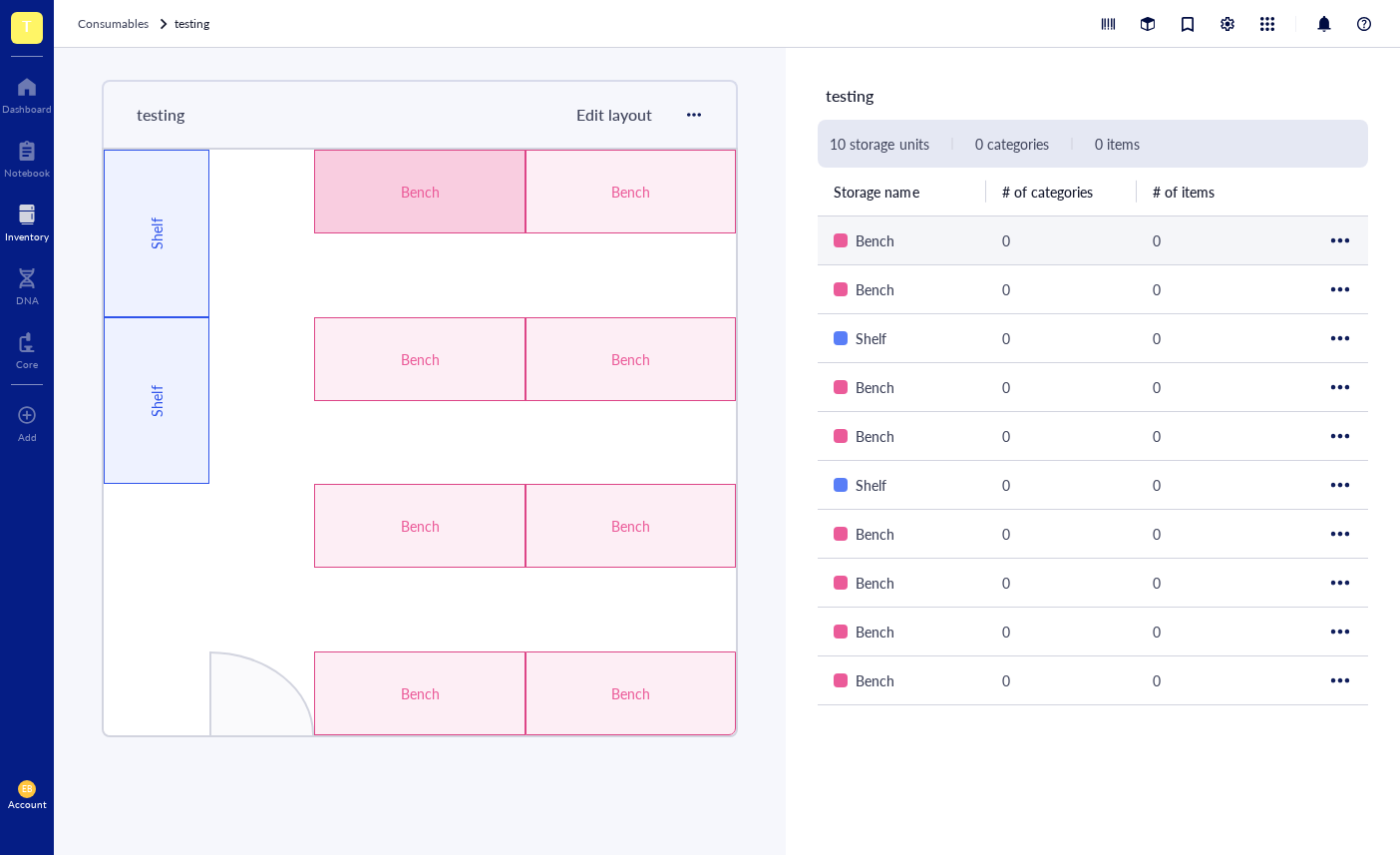 click on "Bench" at bounding box center (875, 240) 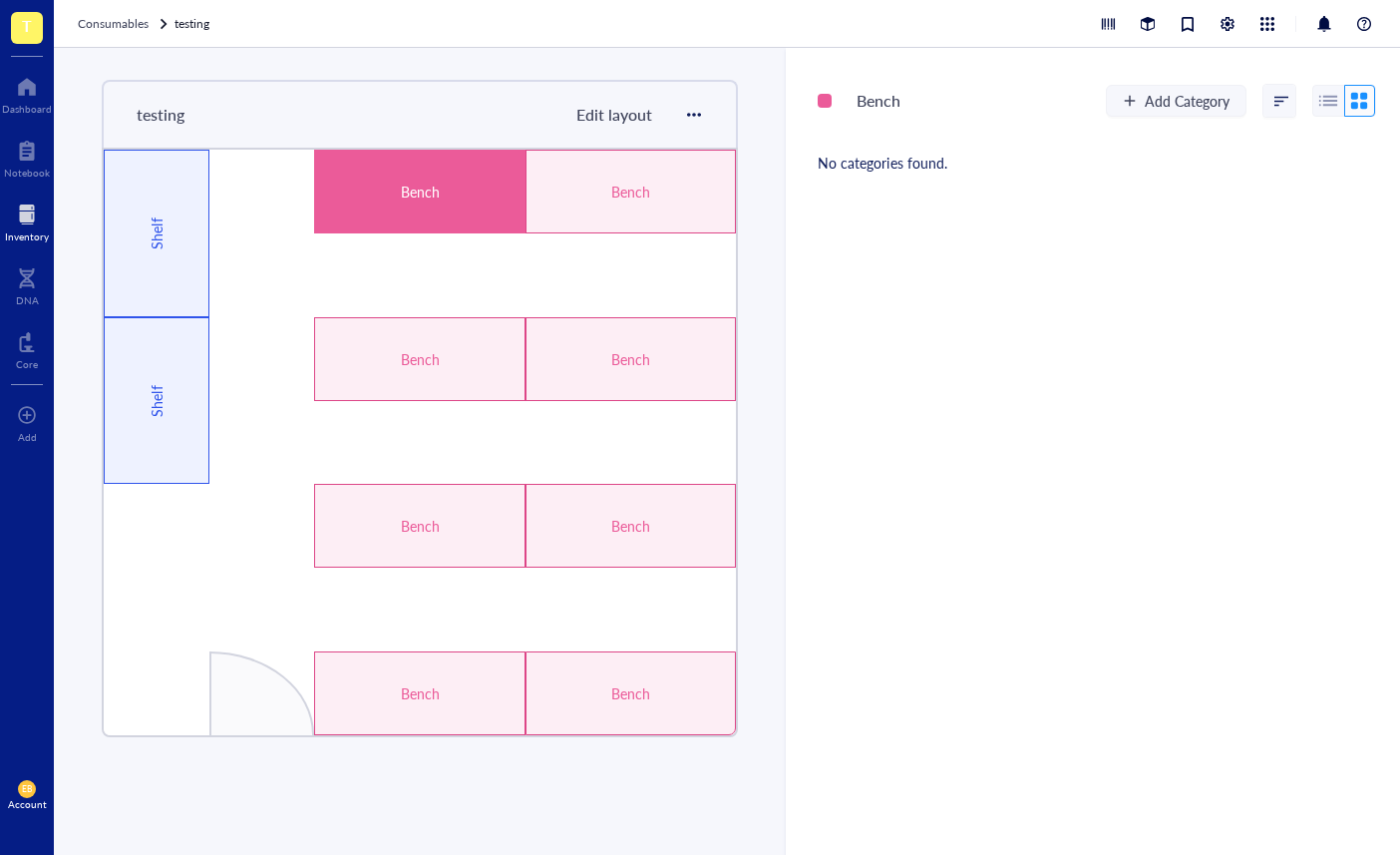 click on "Bench" at bounding box center [419, 192] 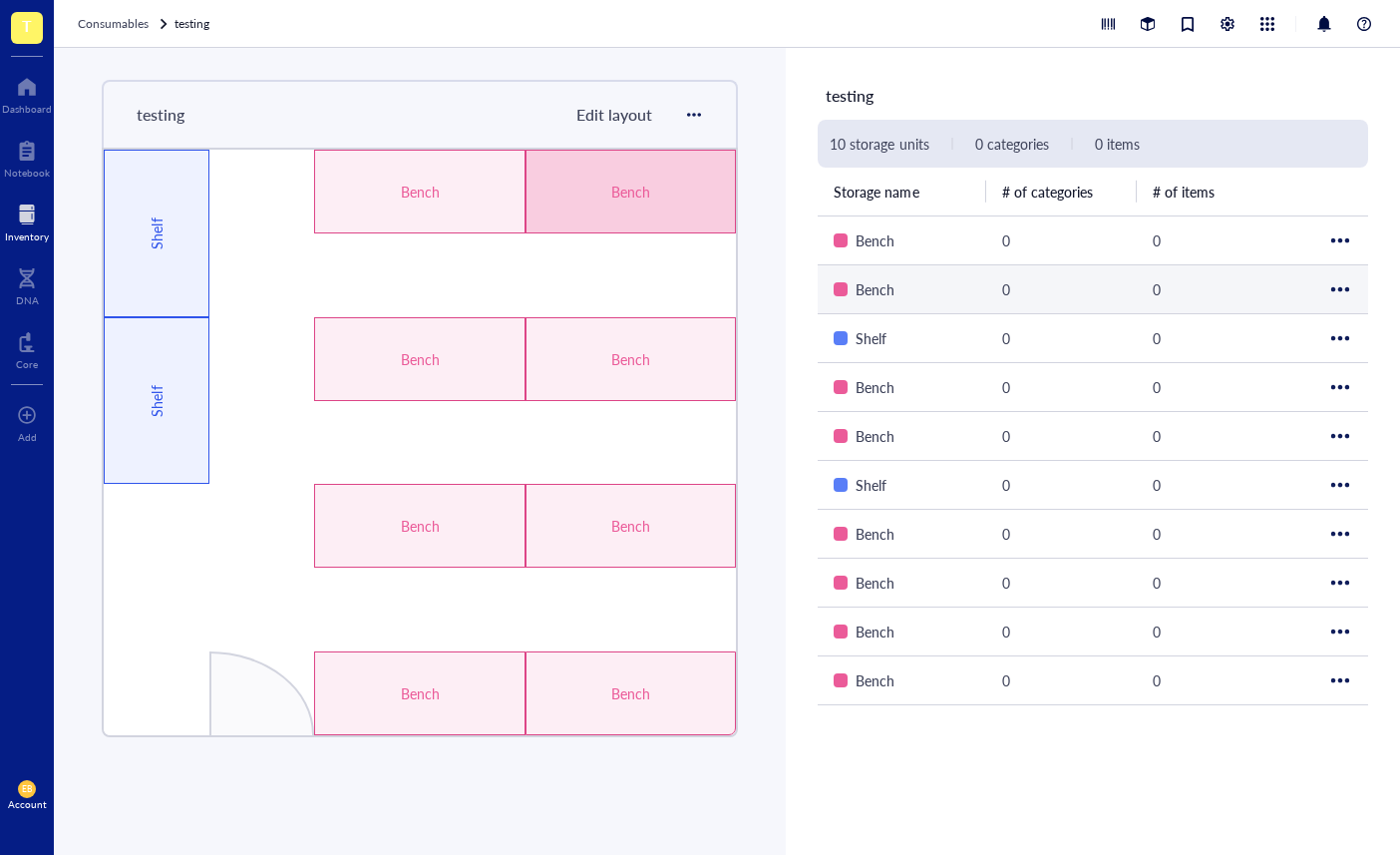 click on "Bench" at bounding box center [875, 289] 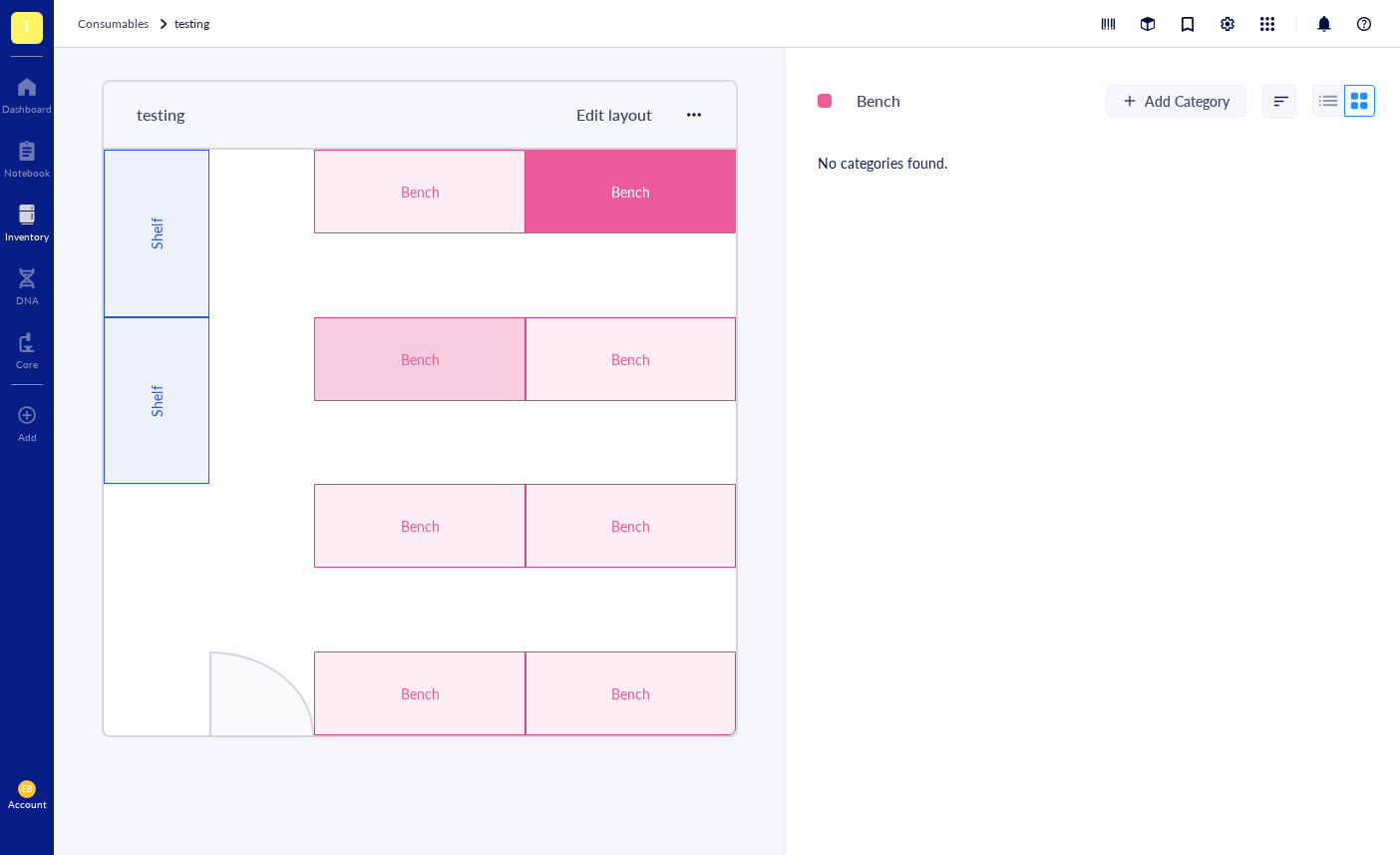 click on "Bench" at bounding box center (420, 359) 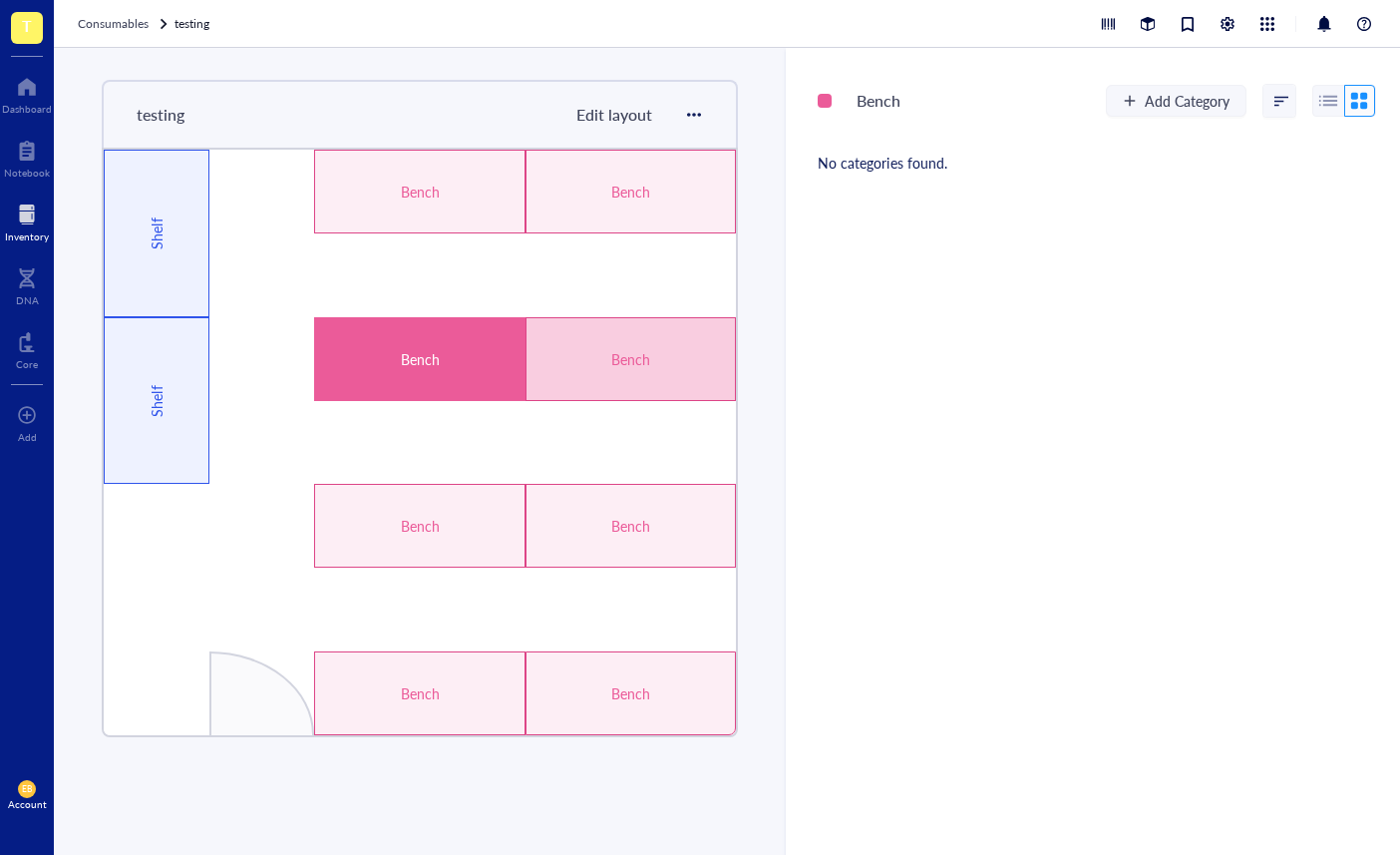click on "Bench" at bounding box center (631, 359) 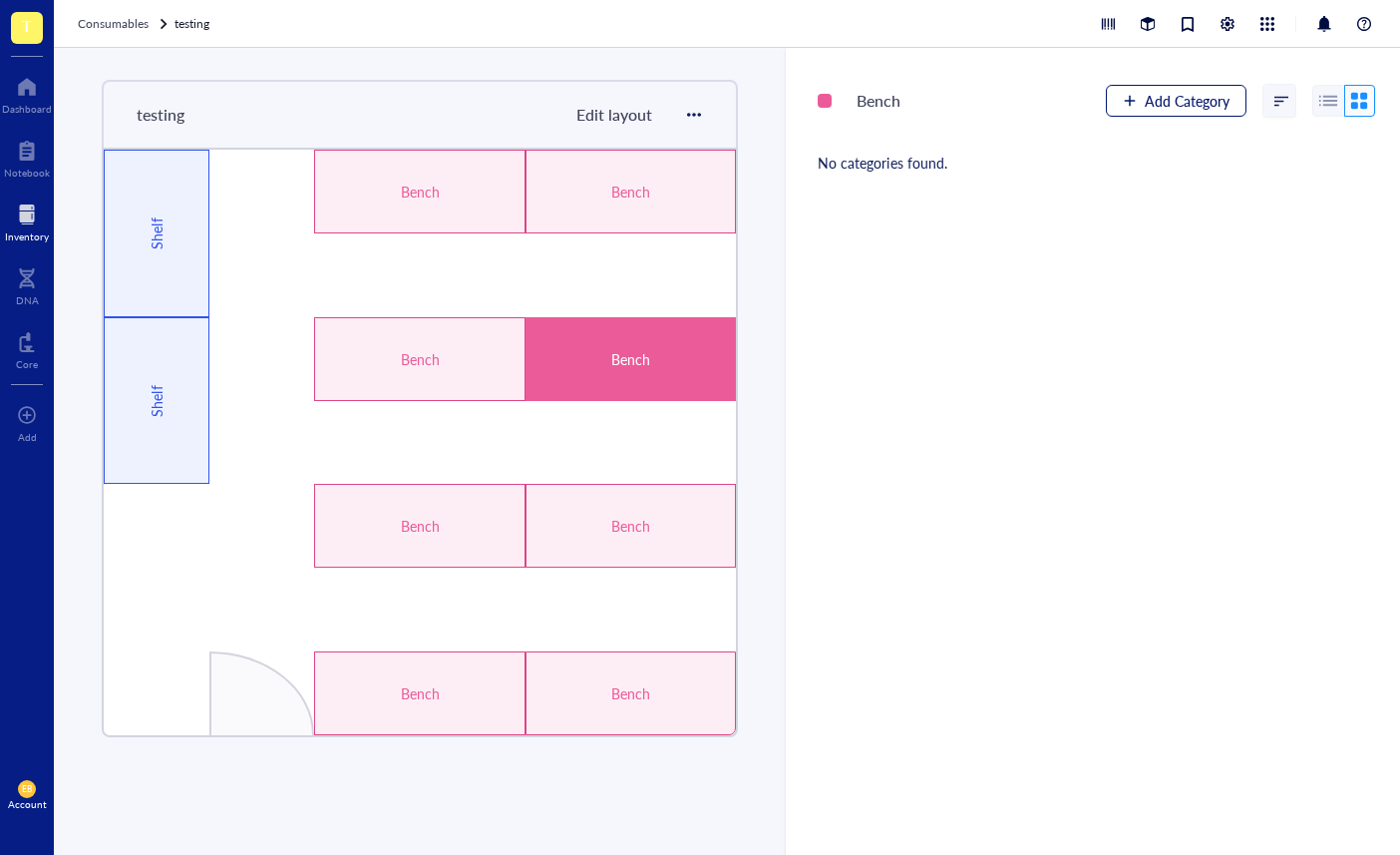 click on "Add Category" at bounding box center [1187, 101] 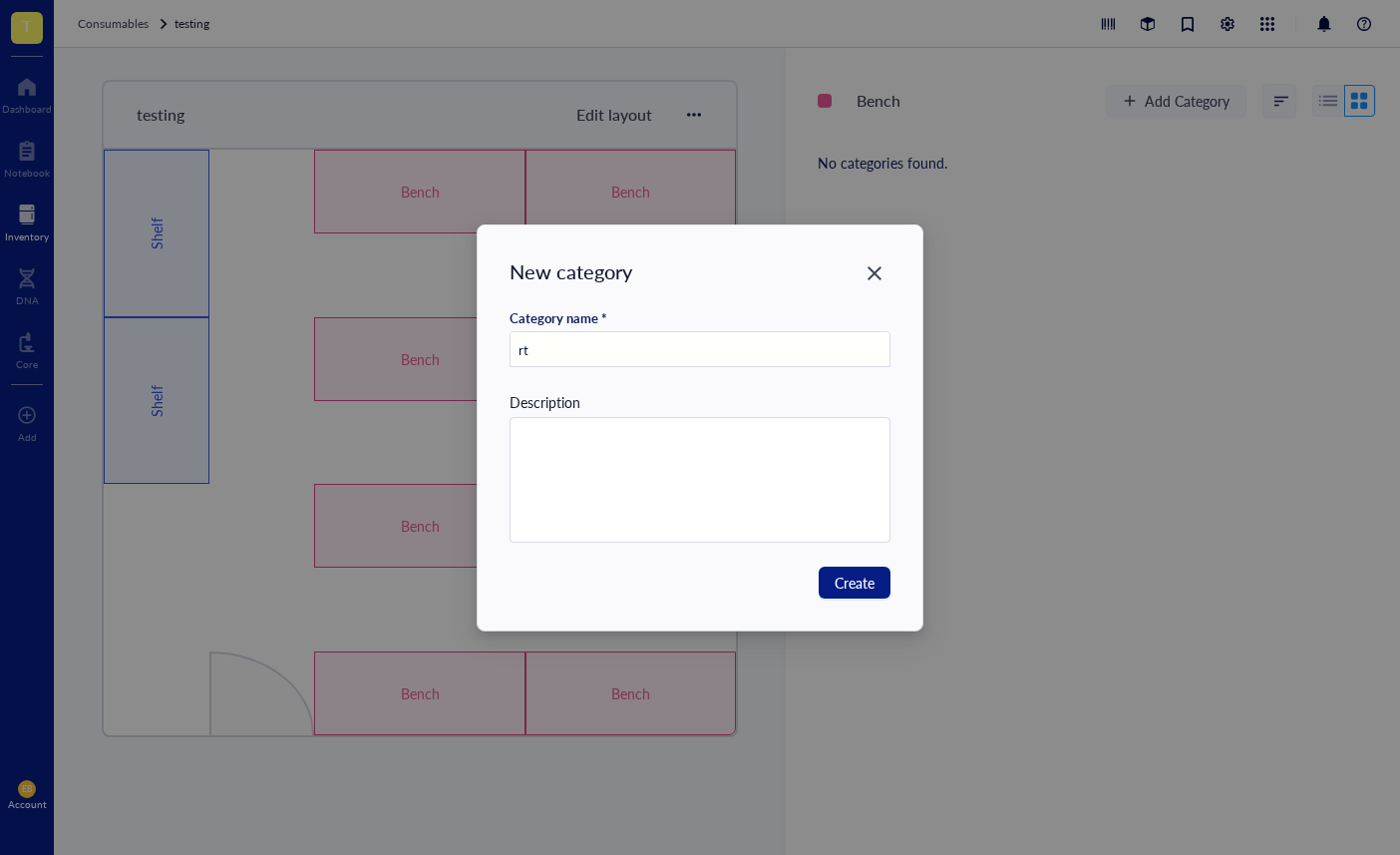 type on "r" 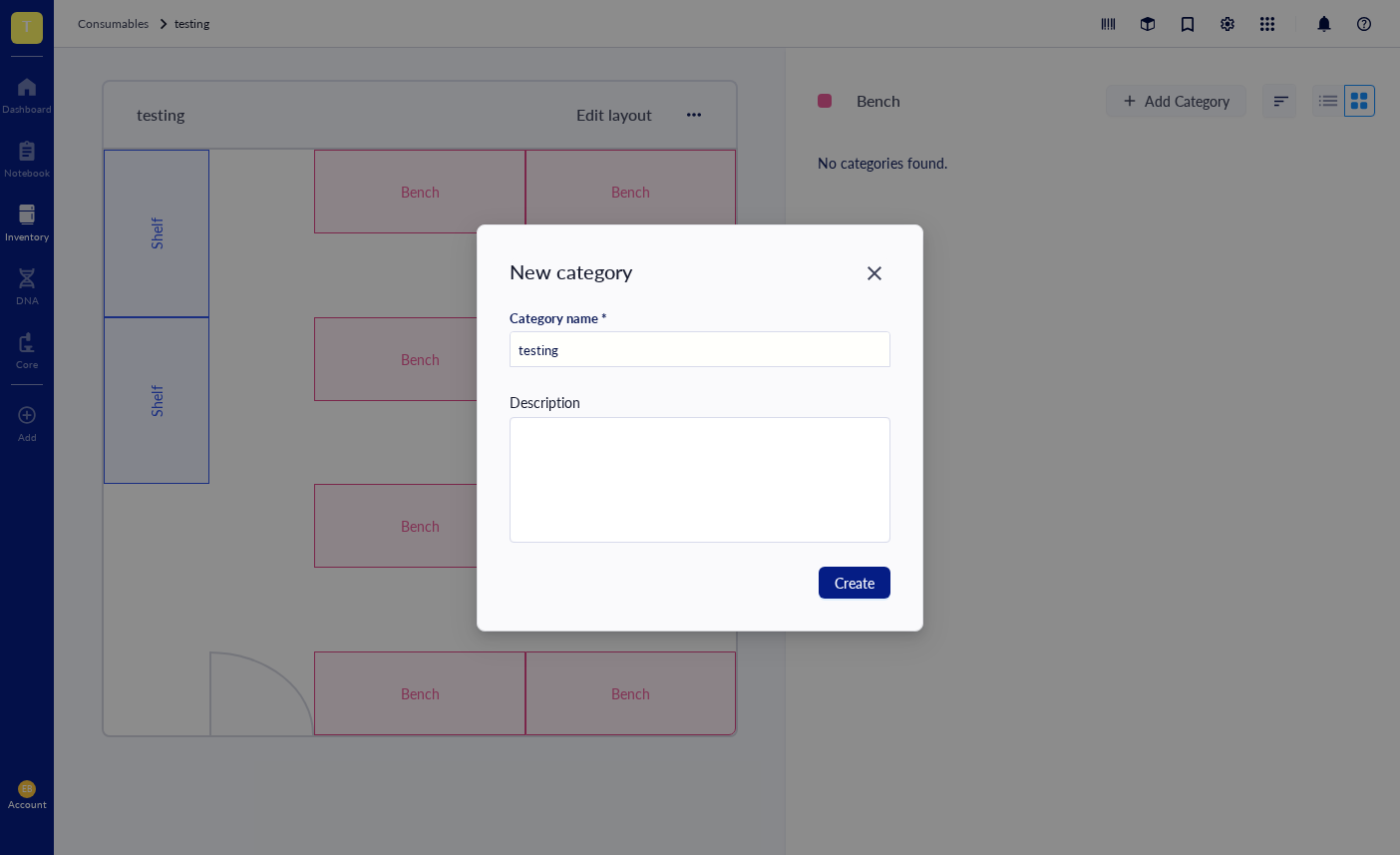 type on "testing" 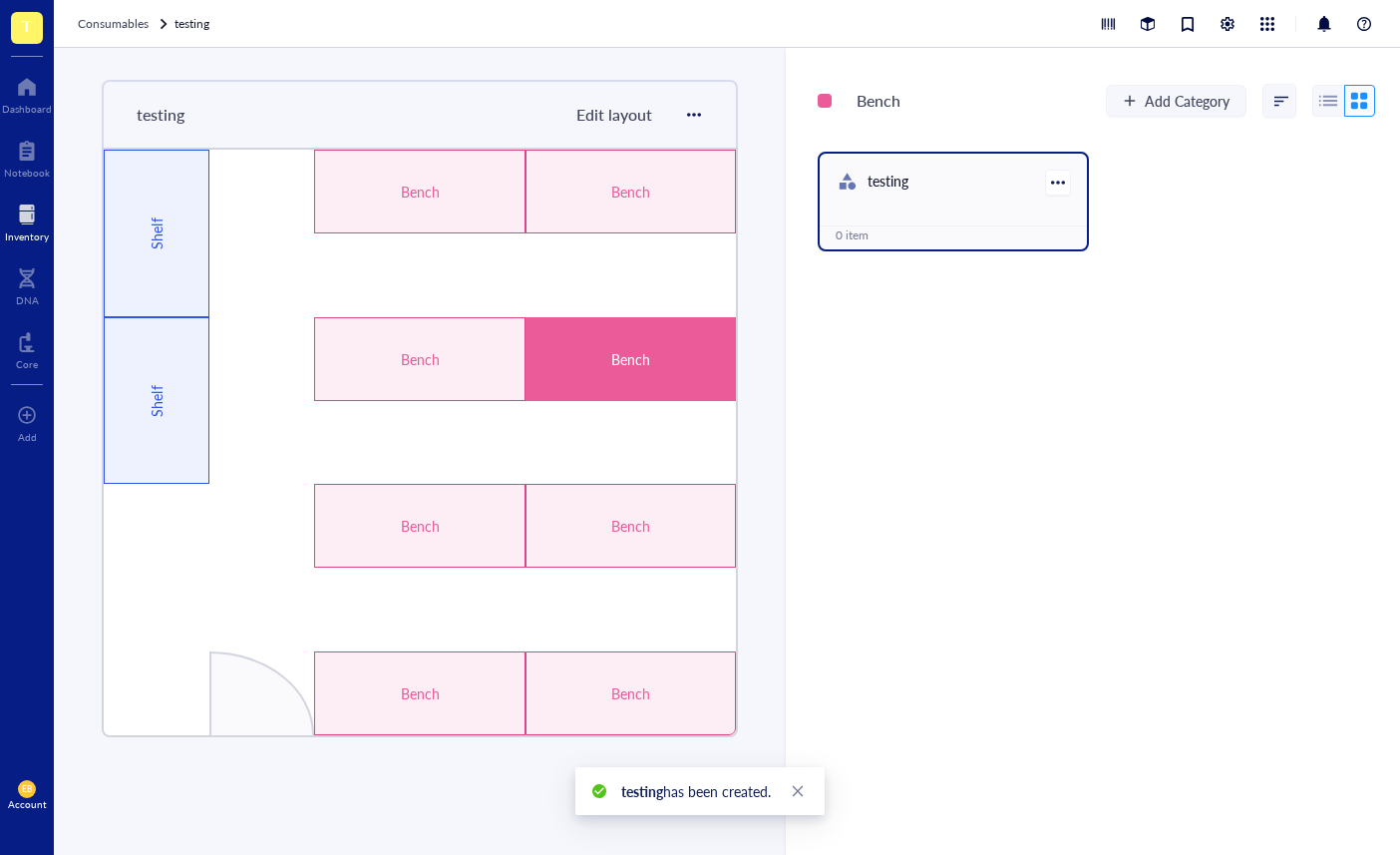 click on "testing" at bounding box center (953, 183) 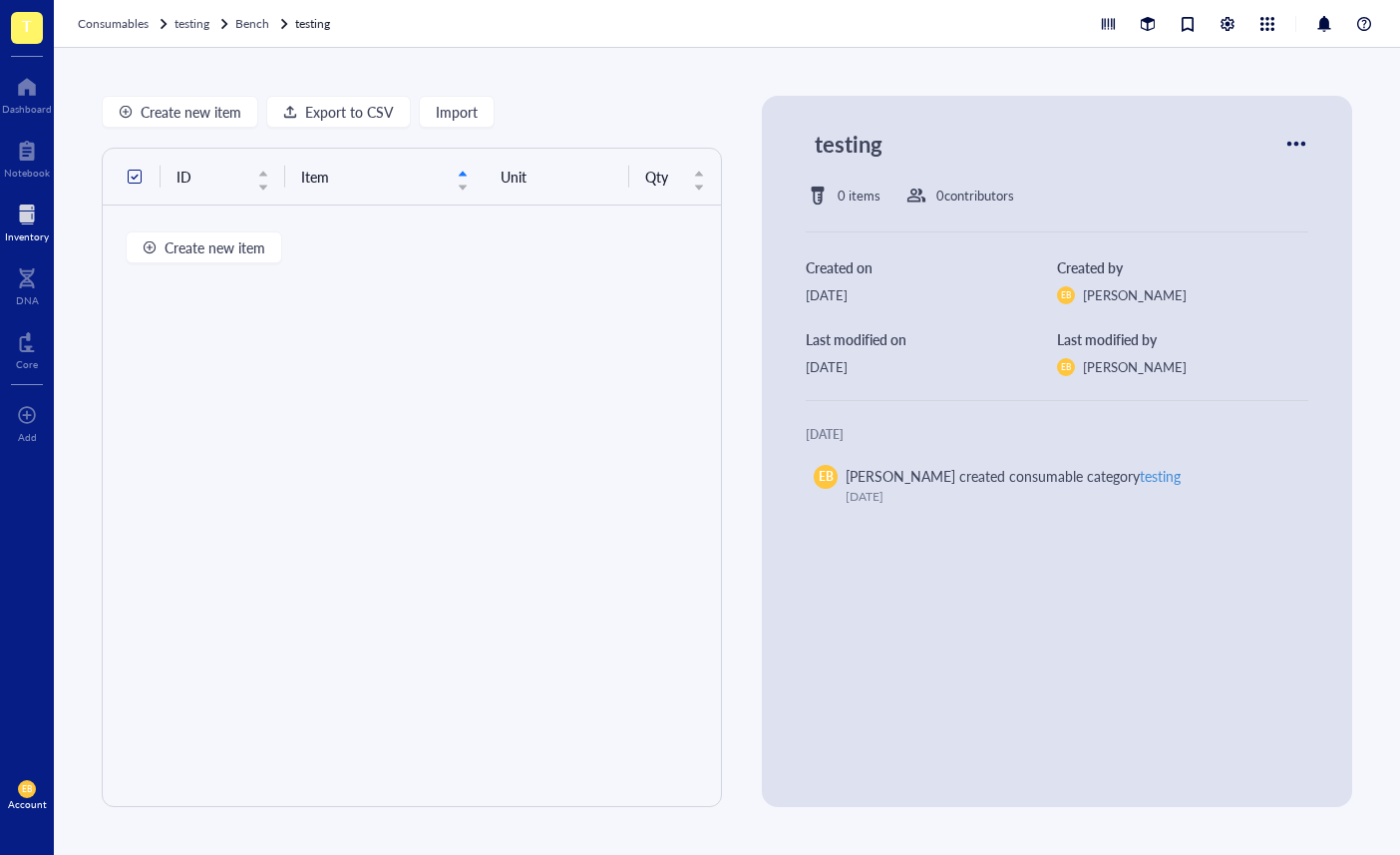 click on "T" at bounding box center (27, 28) 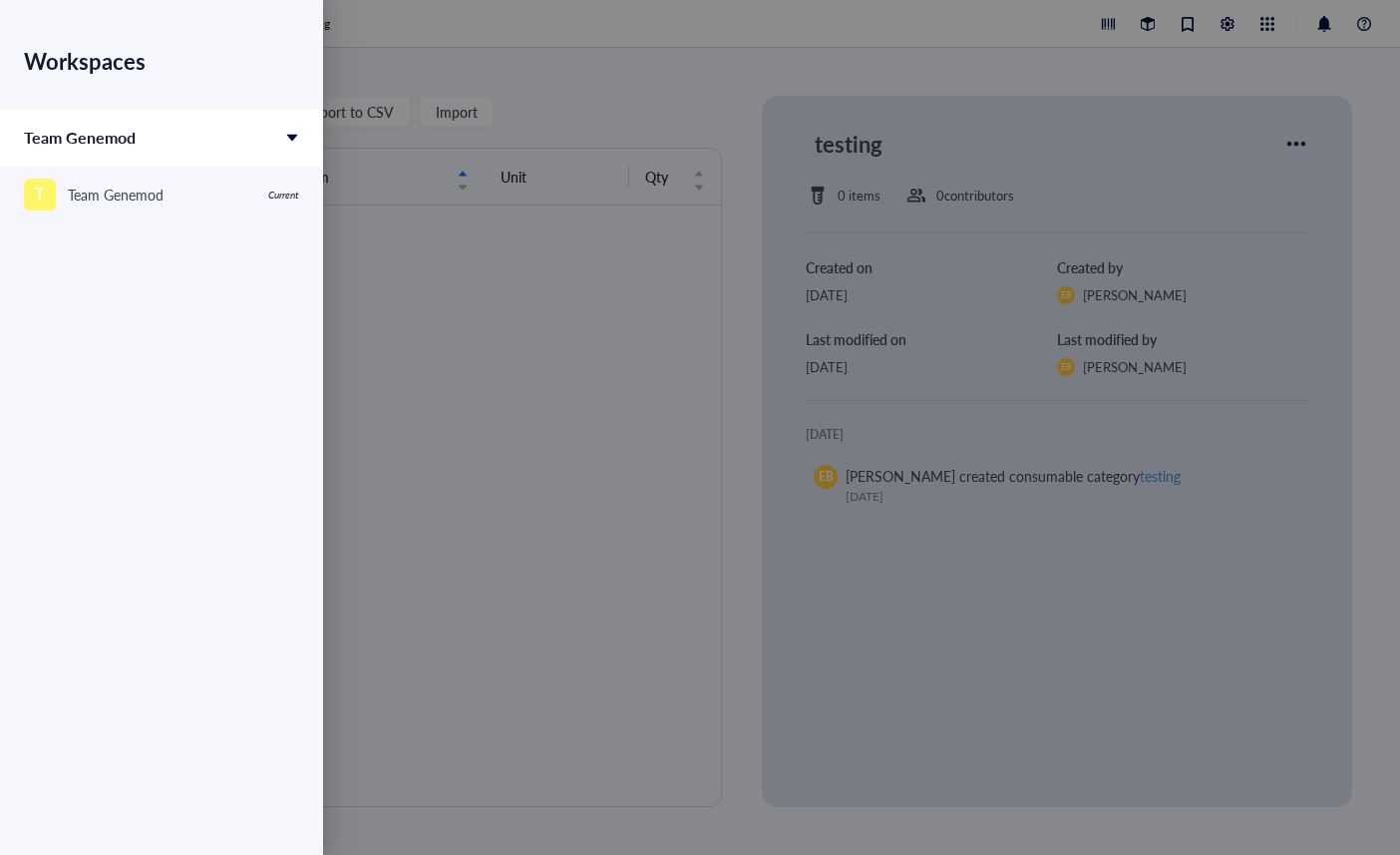 click at bounding box center [700, 427] 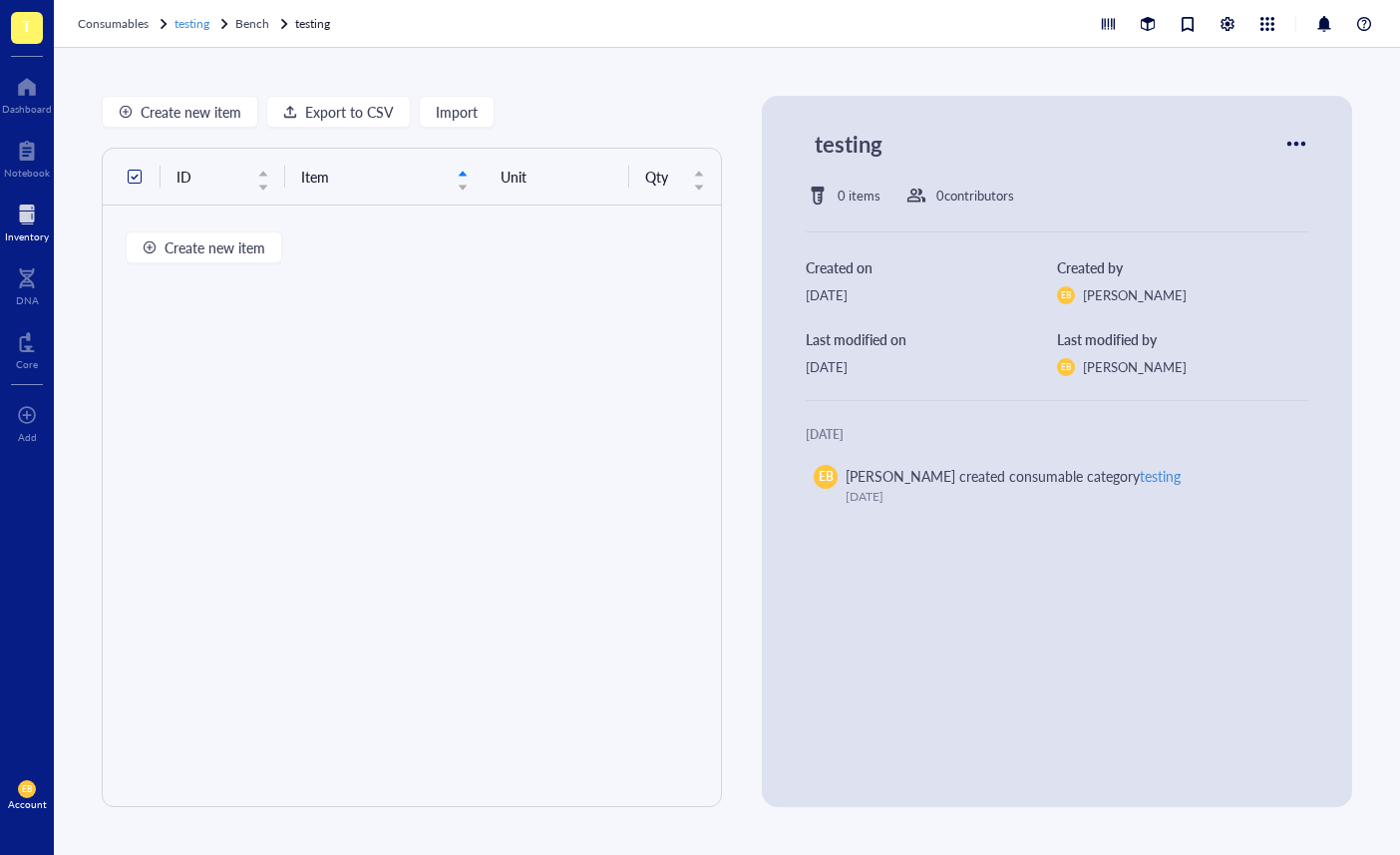 click on "testing" at bounding box center [202, 24] 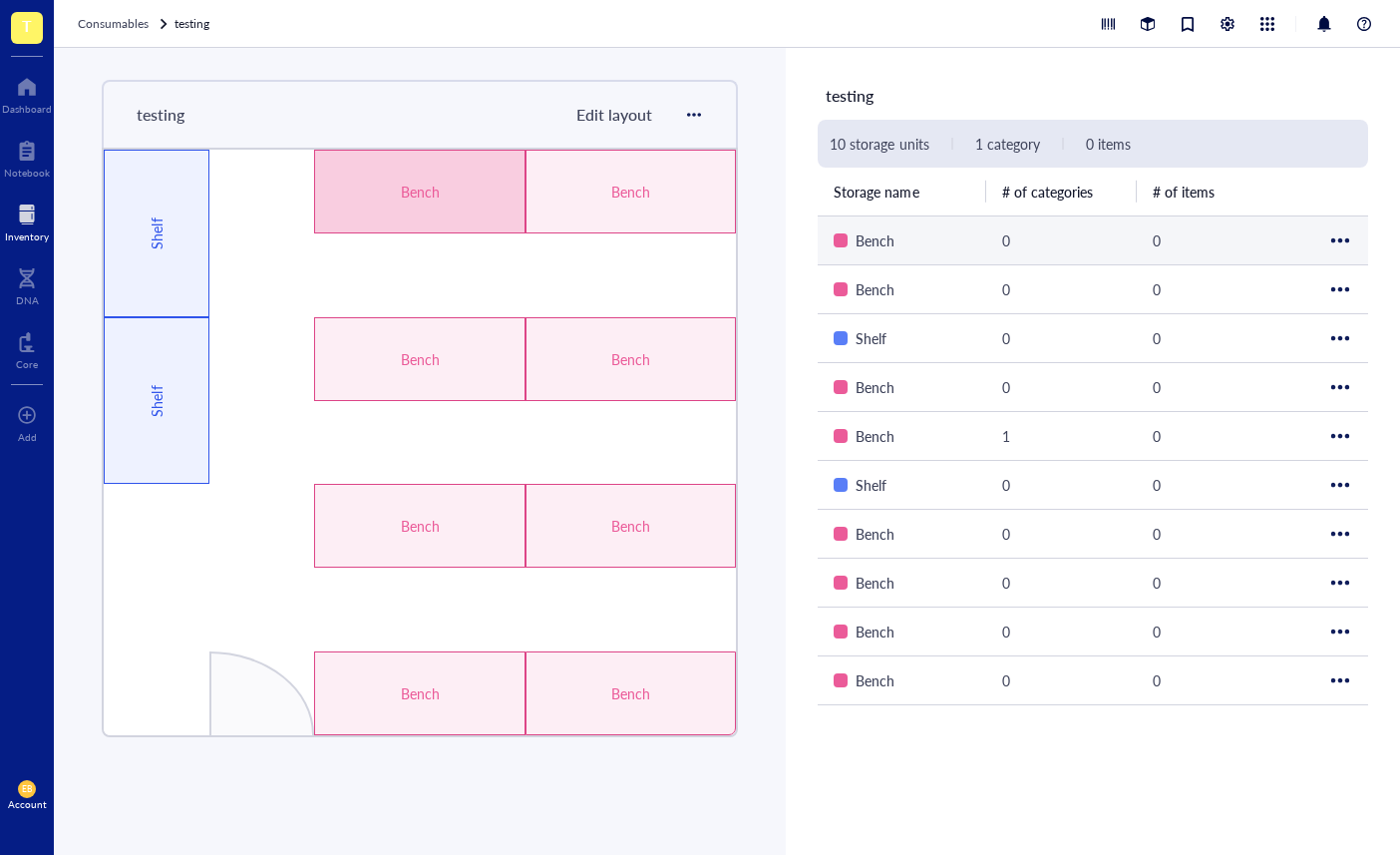 click on "Bench" at bounding box center (420, 192) 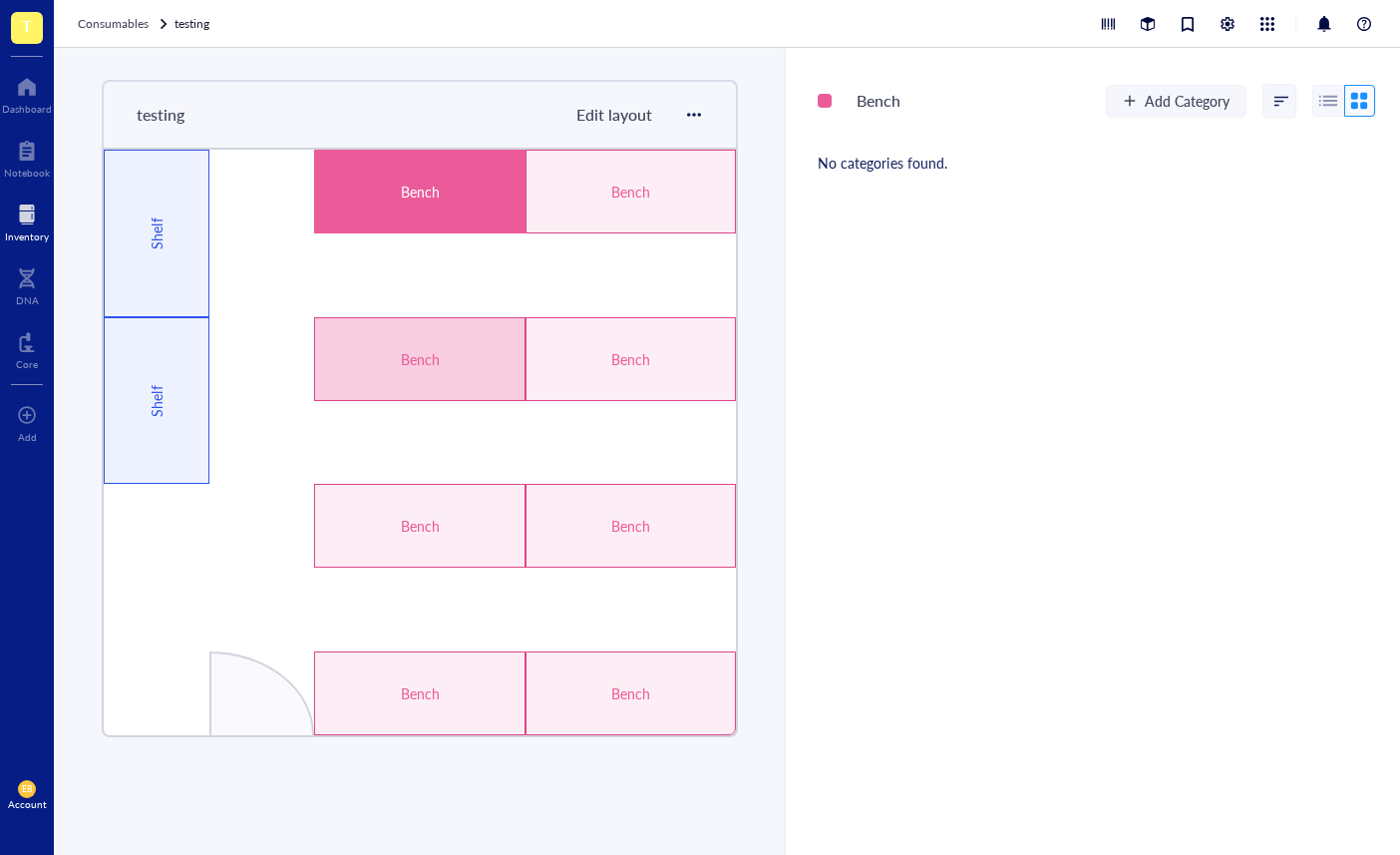 click on "Bench" at bounding box center (420, 359) 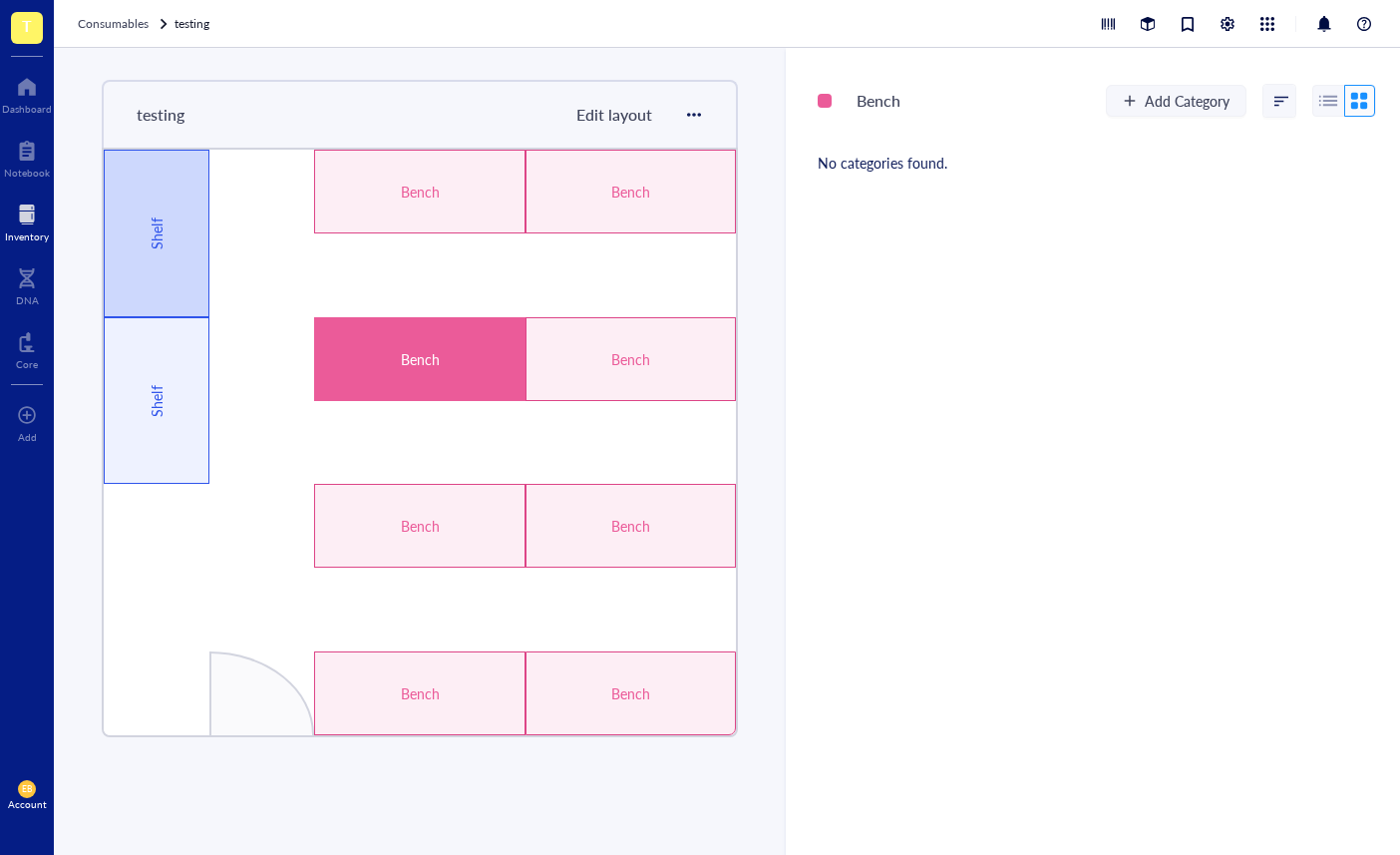 click on "Shelf" at bounding box center (157, 233) 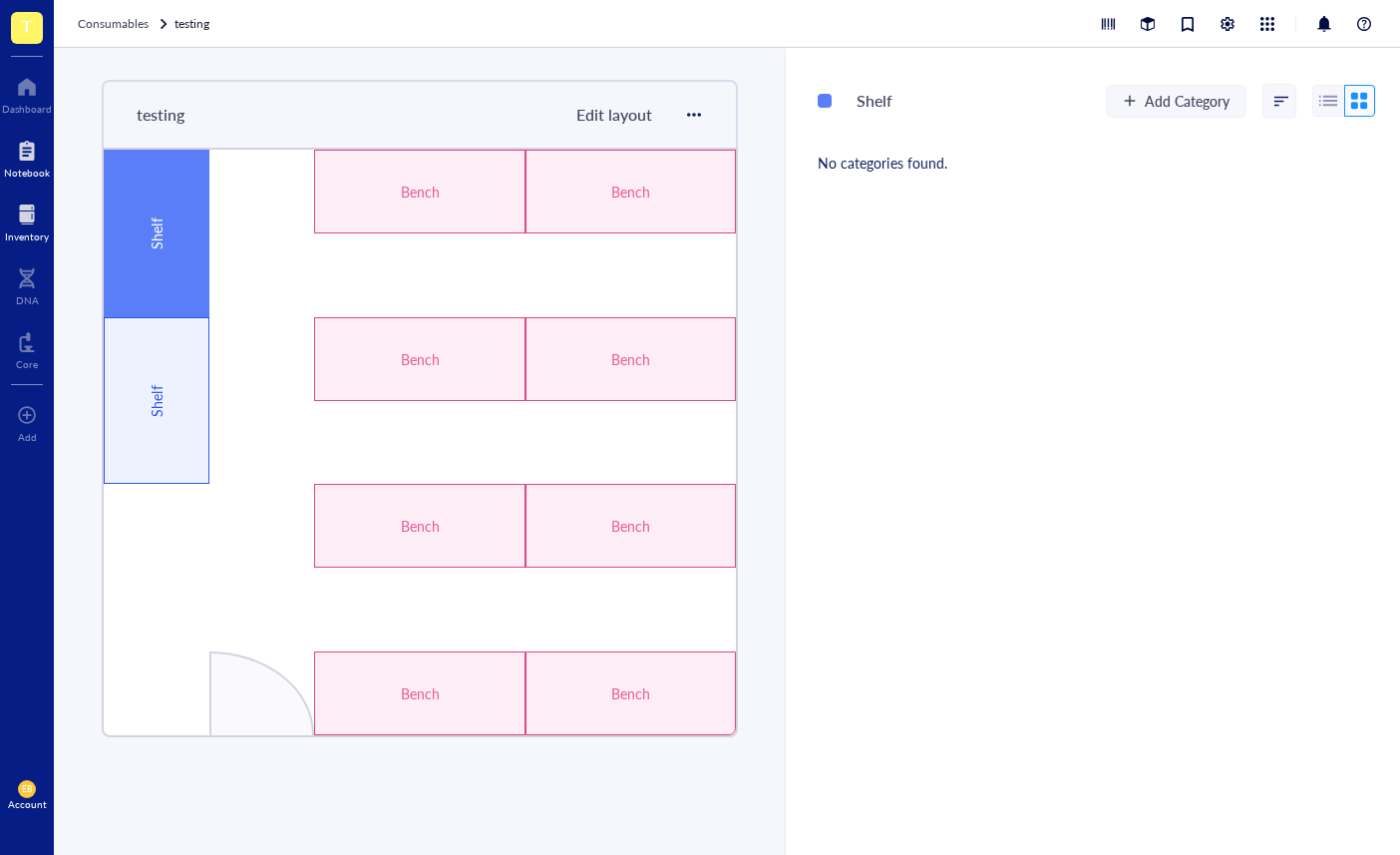 click at bounding box center [27, 151] 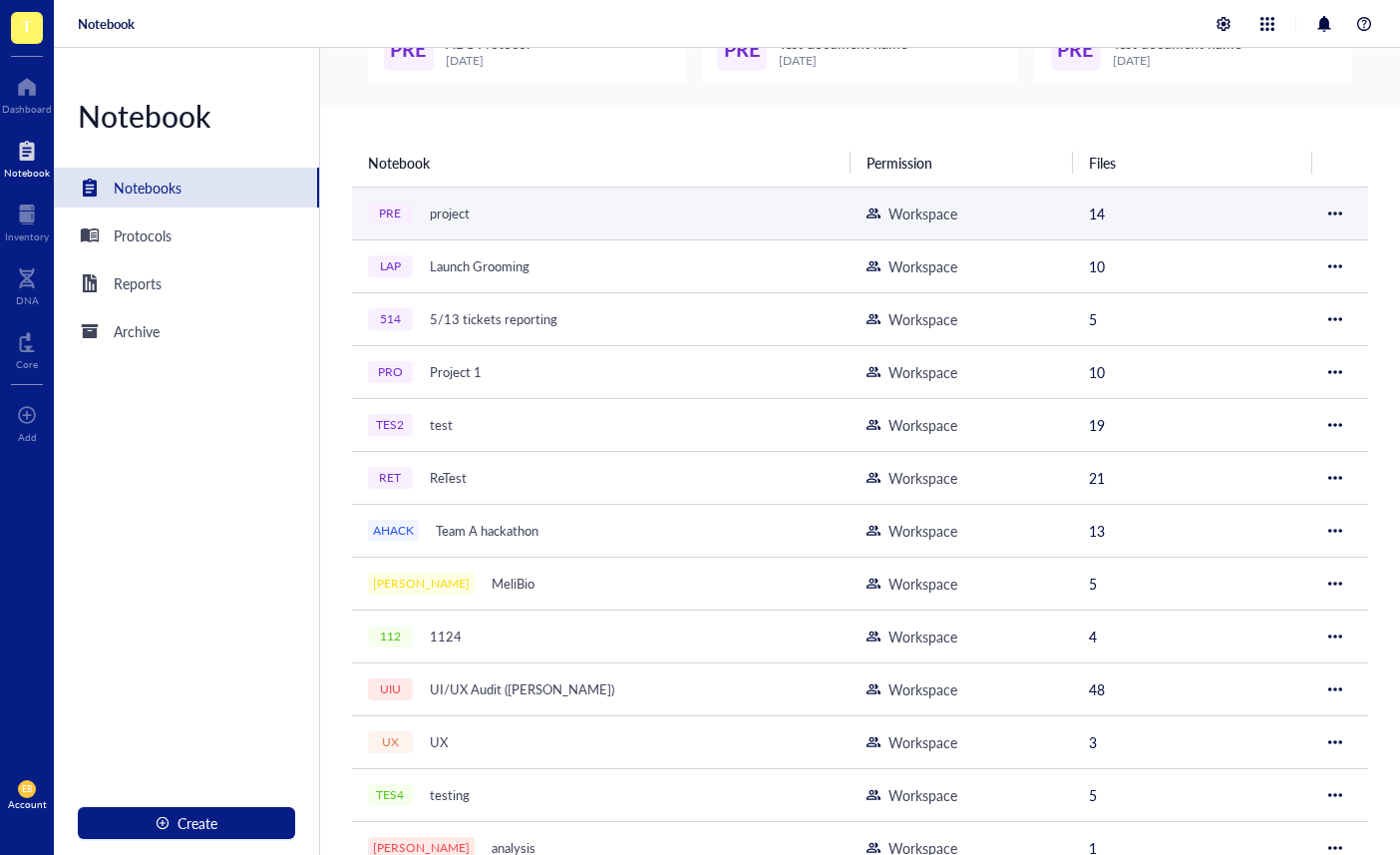 scroll, scrollTop: 122, scrollLeft: 0, axis: vertical 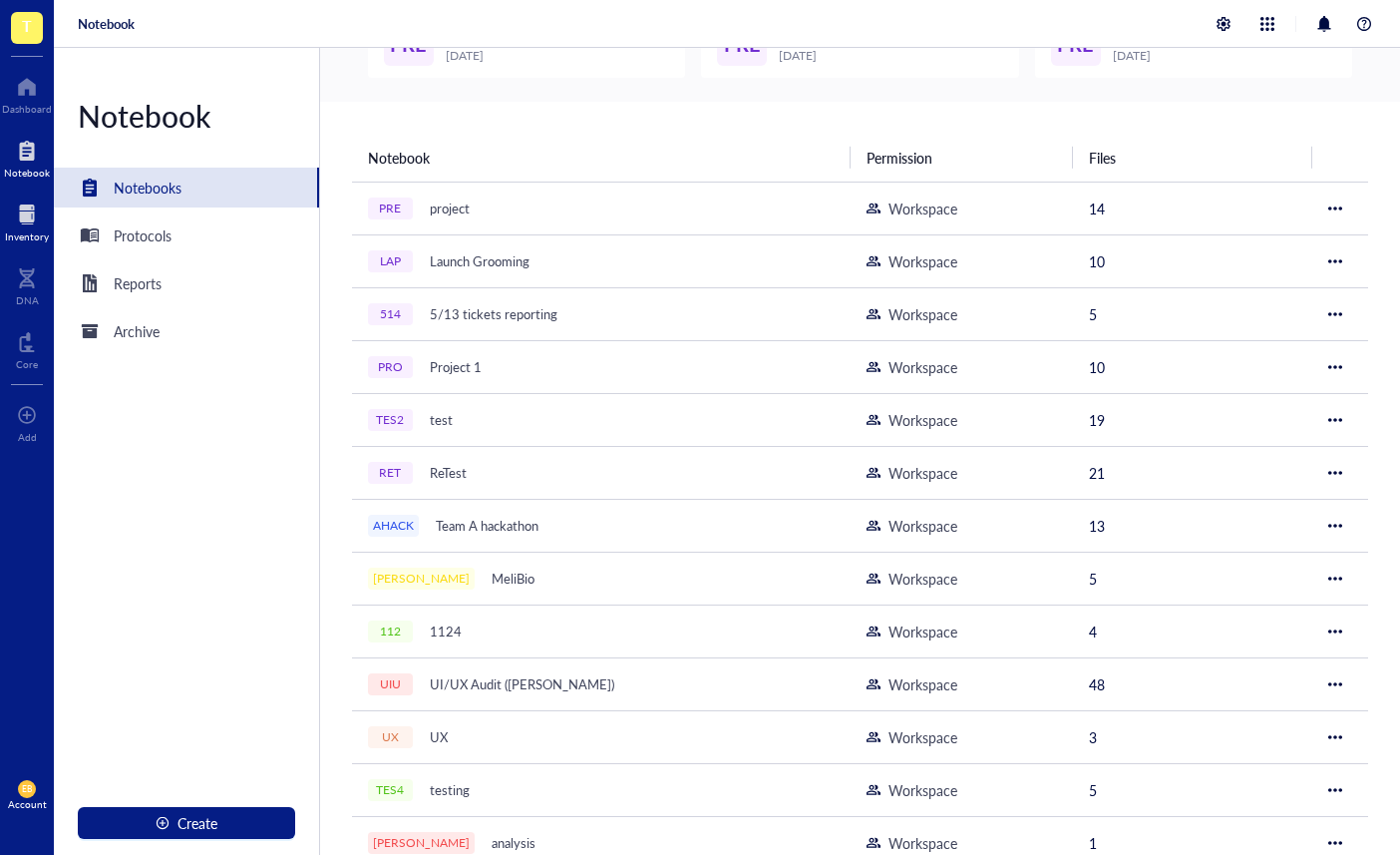 click at bounding box center (27, 214) 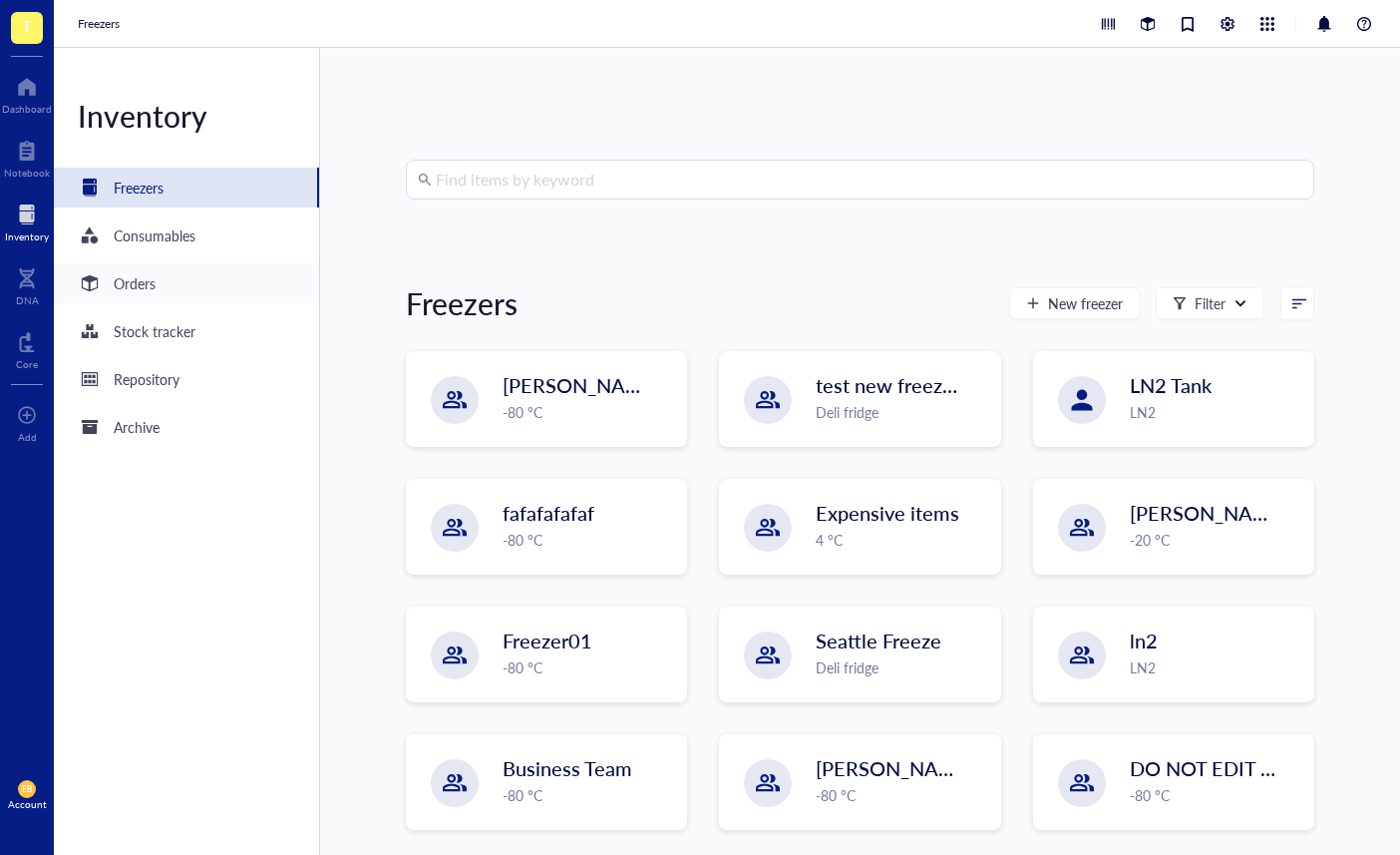 click on "Orders" at bounding box center (135, 283) 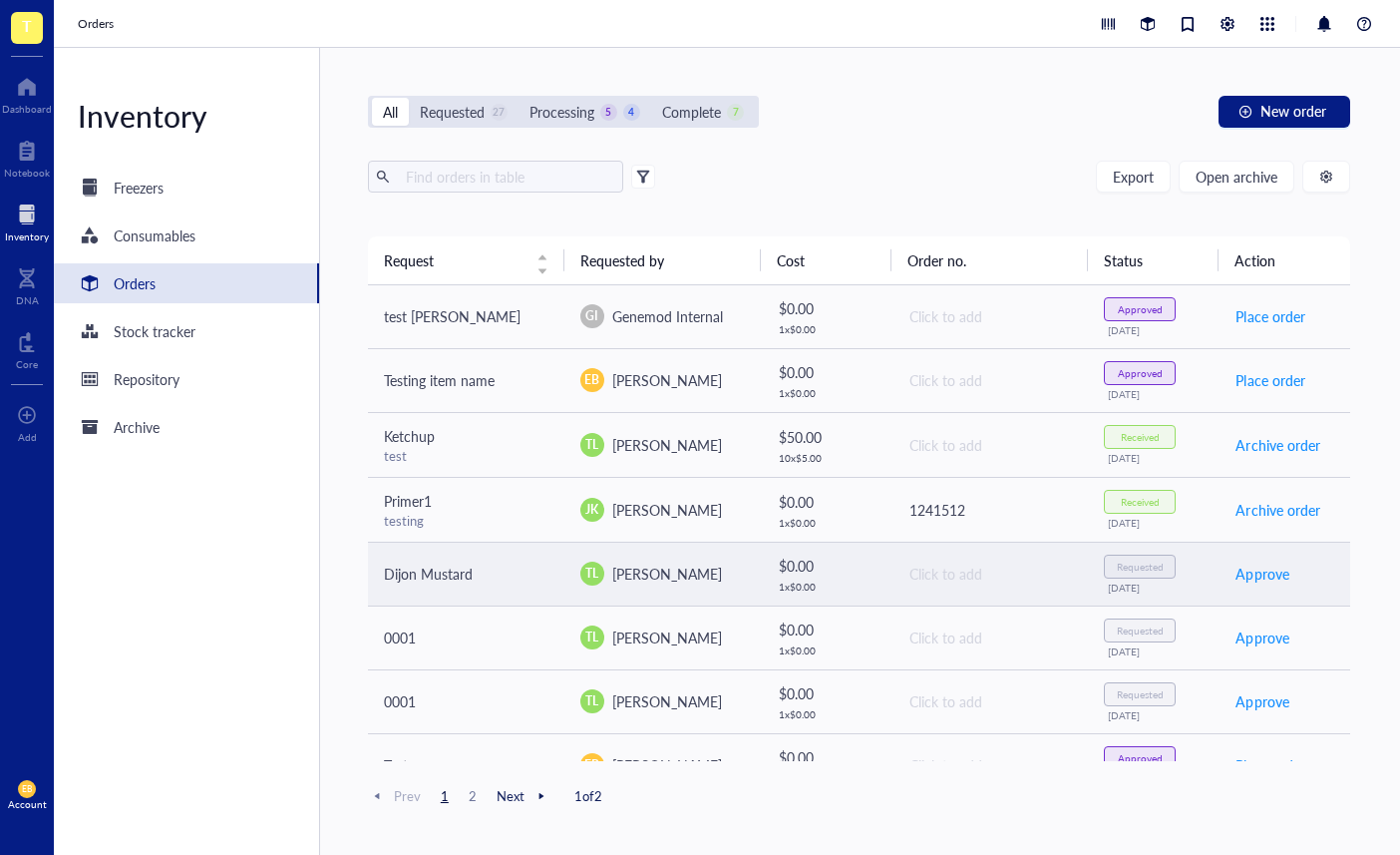 click on "1  x  $ 0.00" at bounding box center [827, 587] 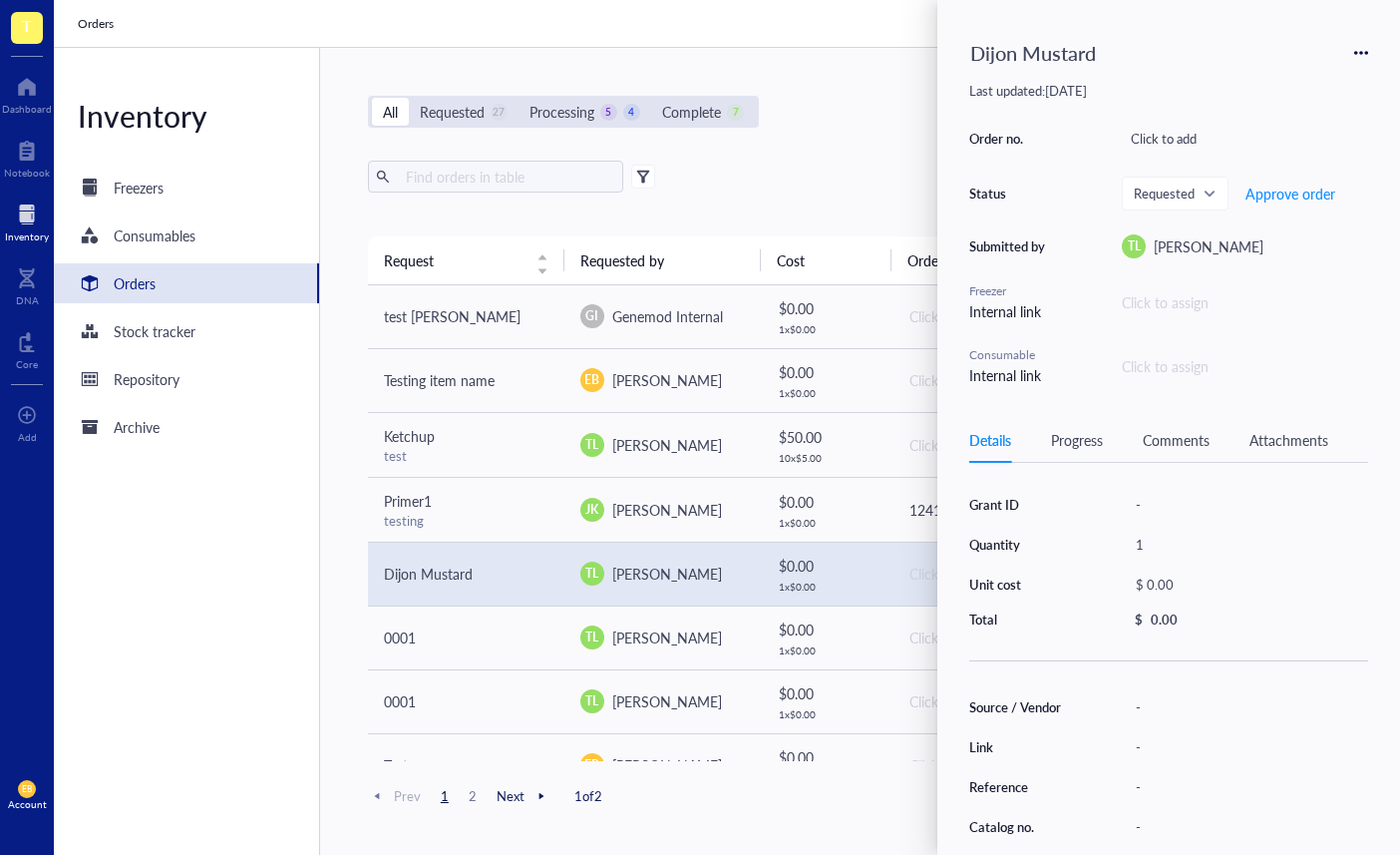 click on "Order no. Click to add Status Requested Approve order Submitted by TL Tina Luu Freezer Internal link Click to assign Consumable Internal link Click to assign" at bounding box center (1169, 255) 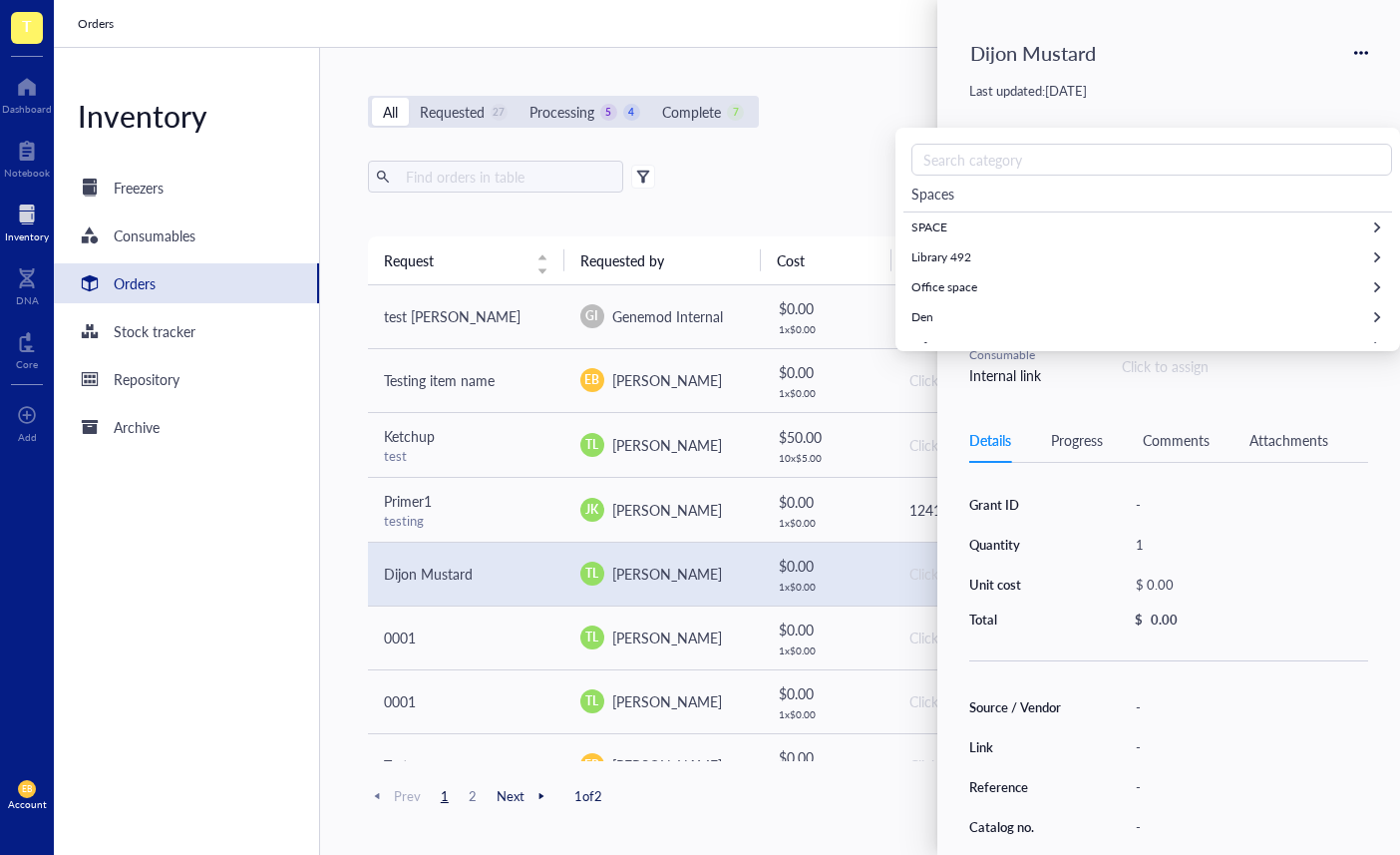 click on "Dijon Mustard Last updated:  July 22, 2024 Order no. Click to add Status Requested Approve order Submitted by TL Tina Luu Freezer Internal link Click to assign Consumable Internal link Click to assign 0 Add 1 Total: 1 Set Quantity to Cancel Update Details Progress Comments Attachments Grant ID - Quantity 1 Unit cost $ 0.00 Total $ 0.00 Source / Vendor - Link - Reference - Catalog no. - Lot no. - Concentration - Vol/Mass - Notes -" at bounding box center (1169, 427) 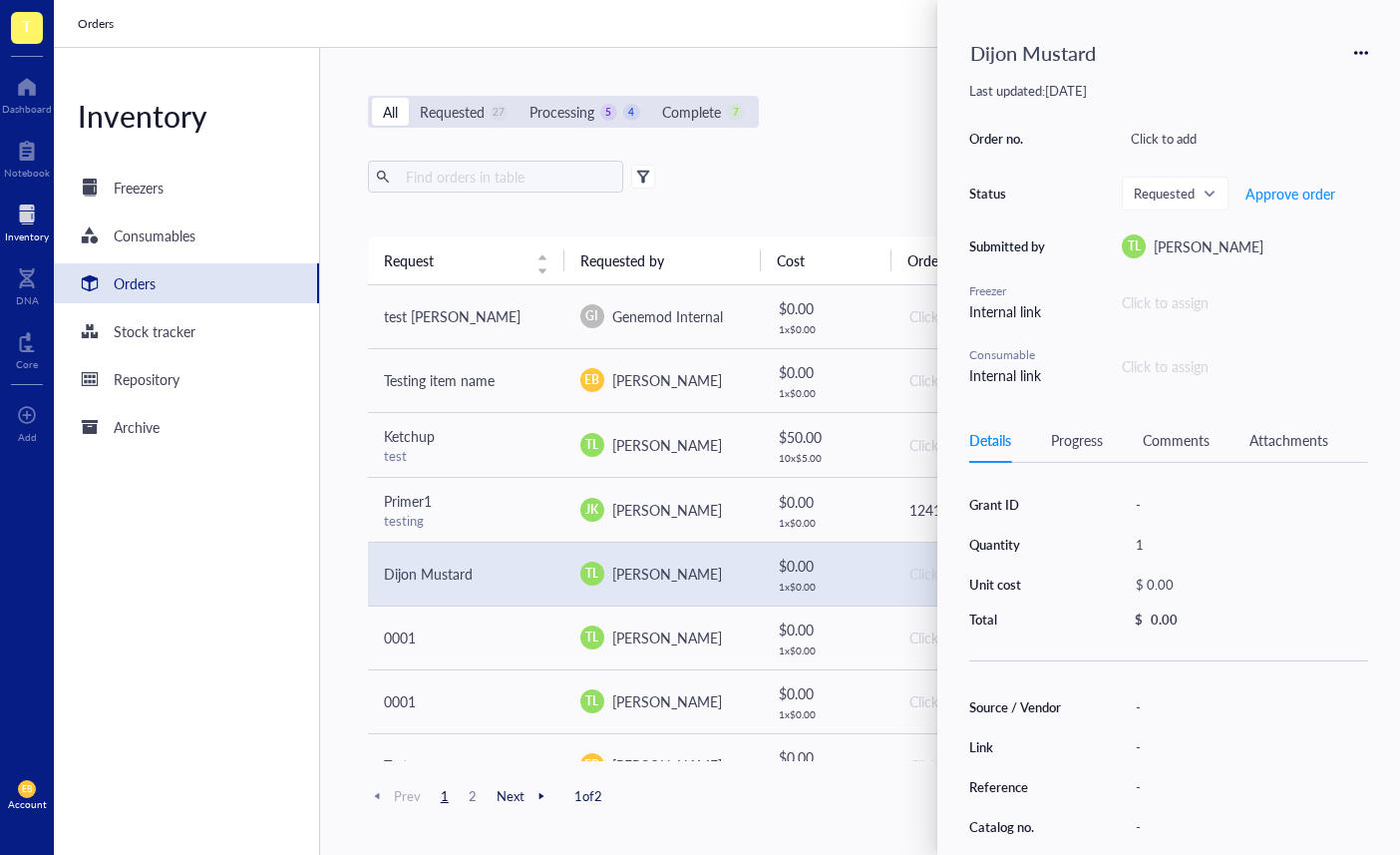 click on "Click to assign" at bounding box center (1244, 302) 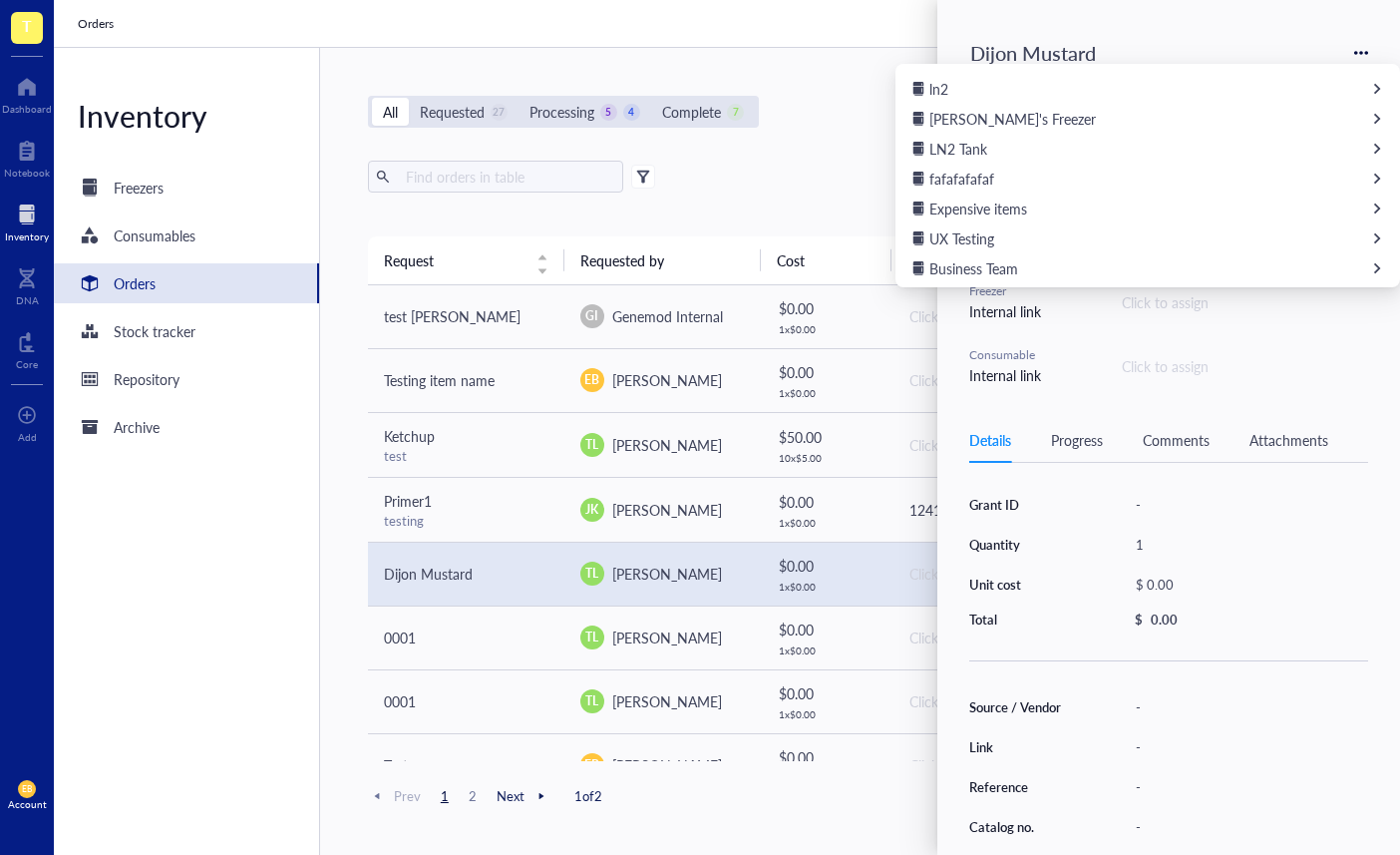 scroll, scrollTop: 169, scrollLeft: 0, axis: vertical 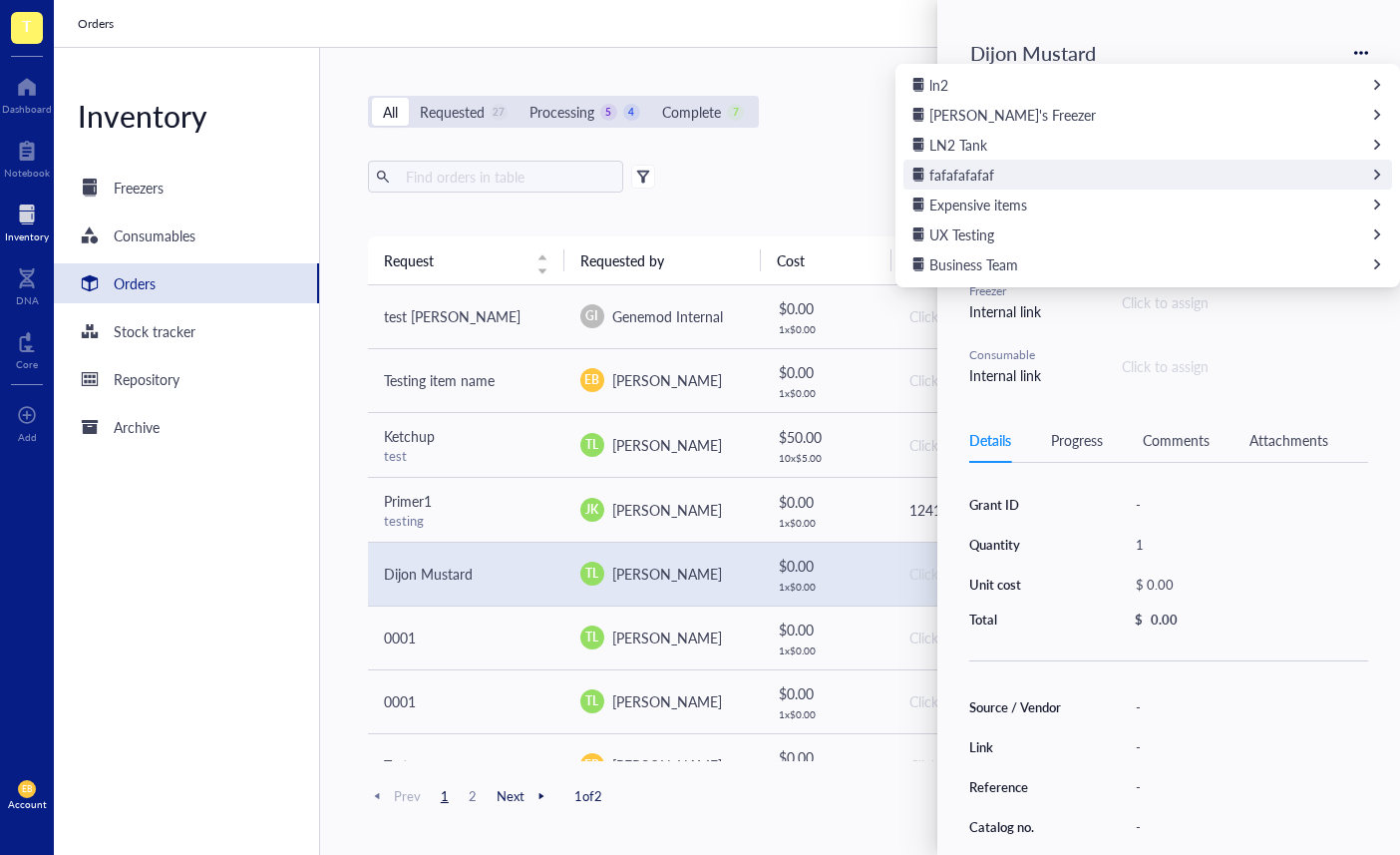 click on "fafafafafaf" at bounding box center [1148, 175] 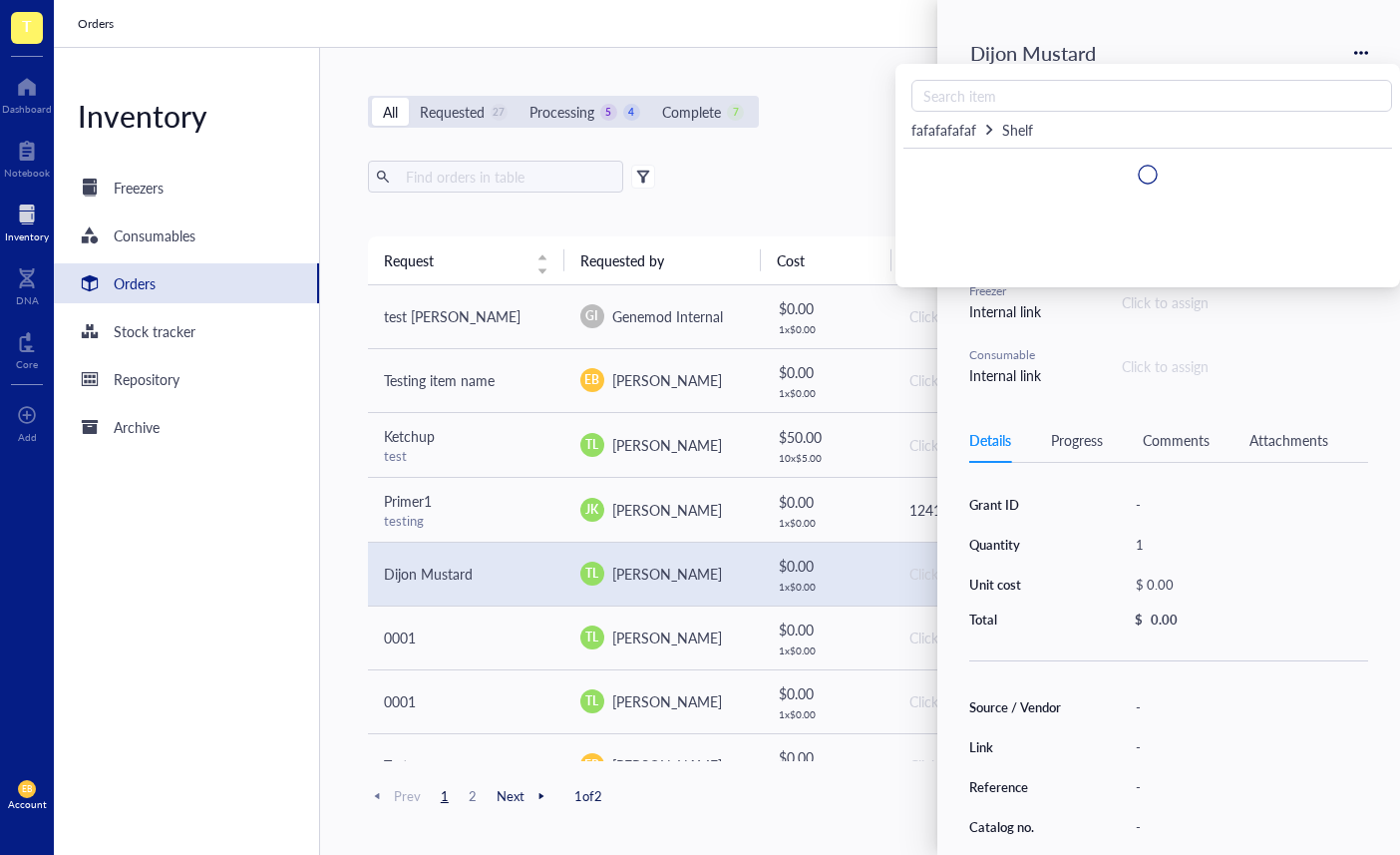 scroll, scrollTop: 0, scrollLeft: 0, axis: both 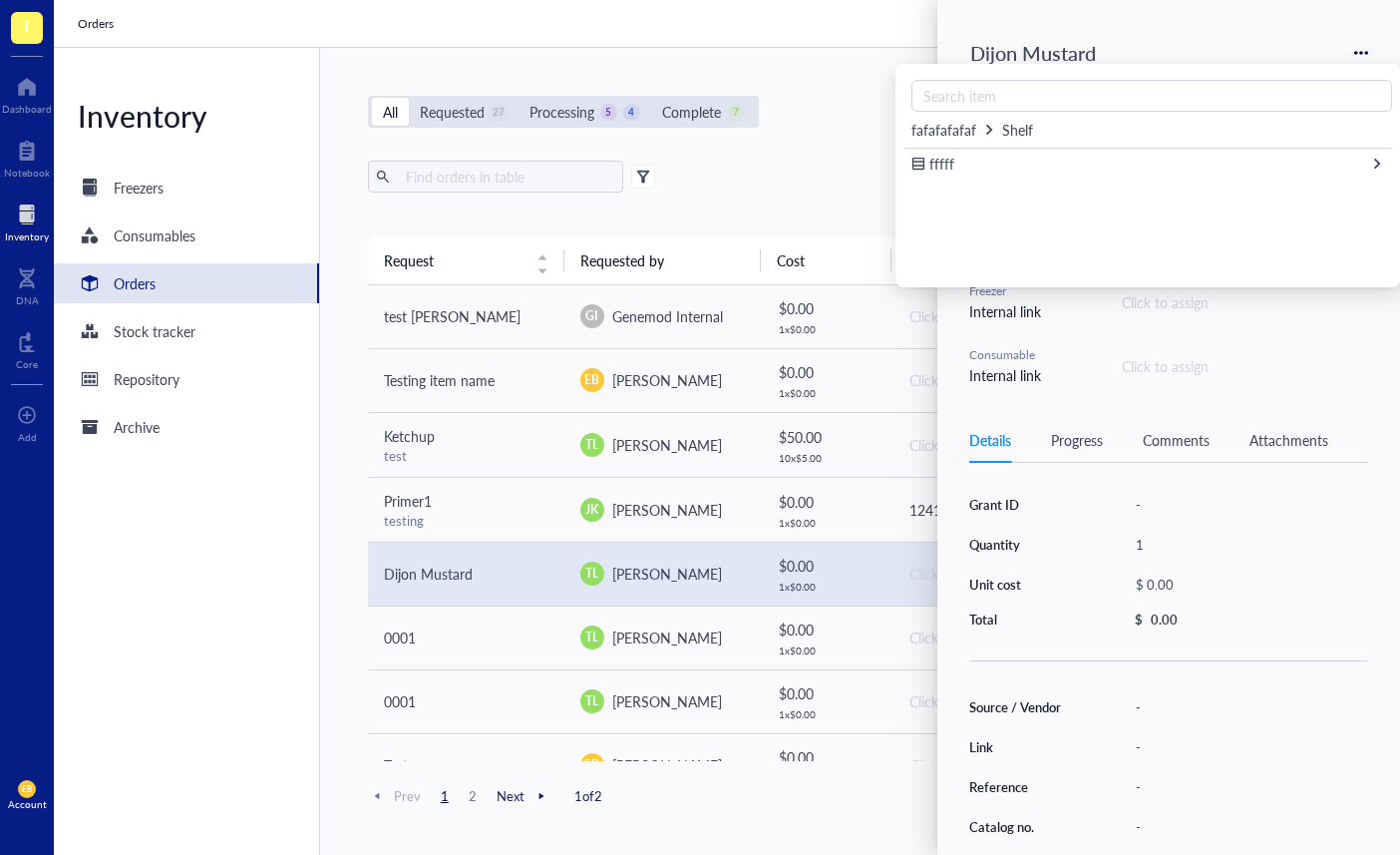 click on "Inventory Freezers Consumables Orders Stock tracker Repository Archive" at bounding box center (186, 451) 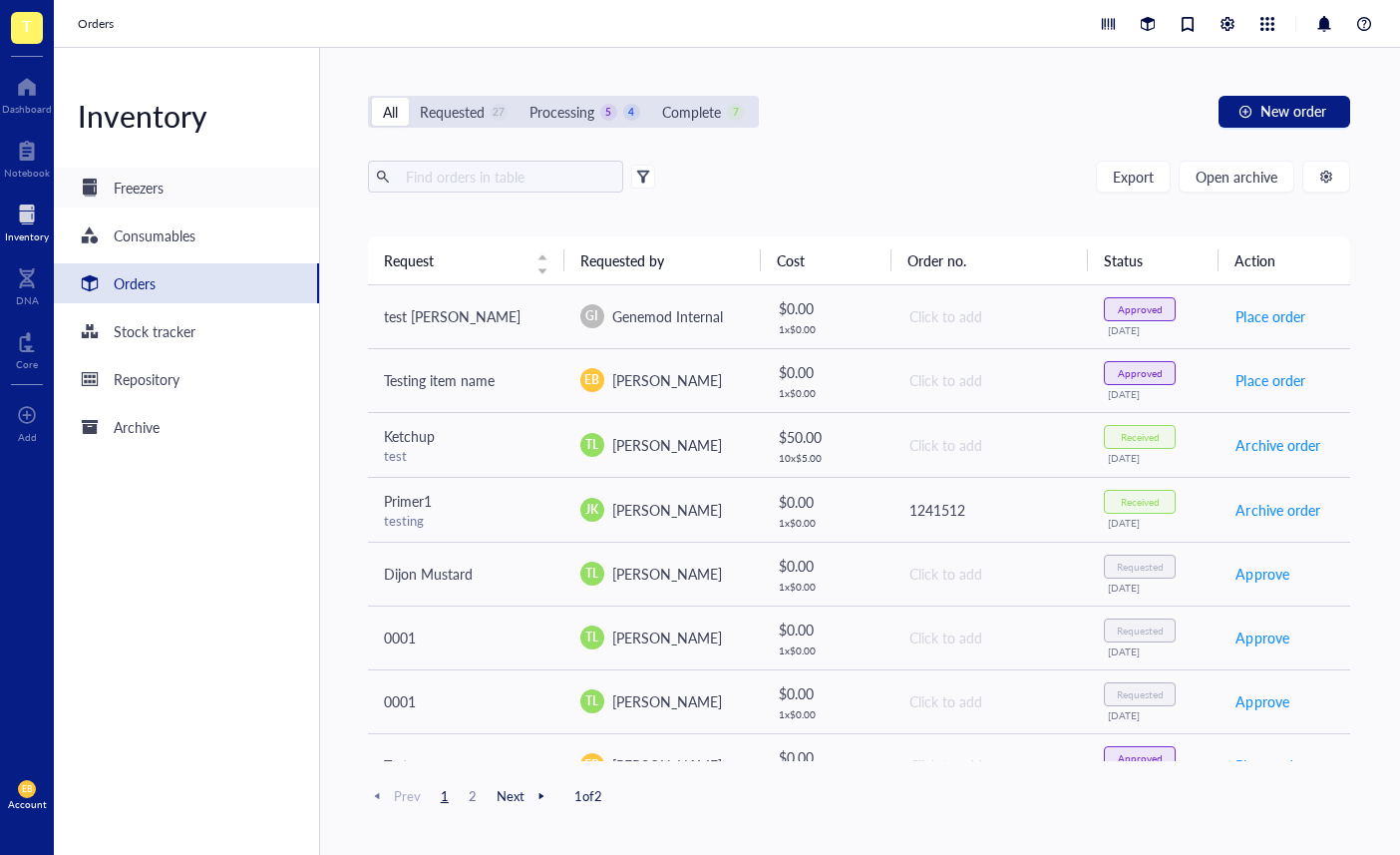 click on "Freezers" at bounding box center (139, 188) 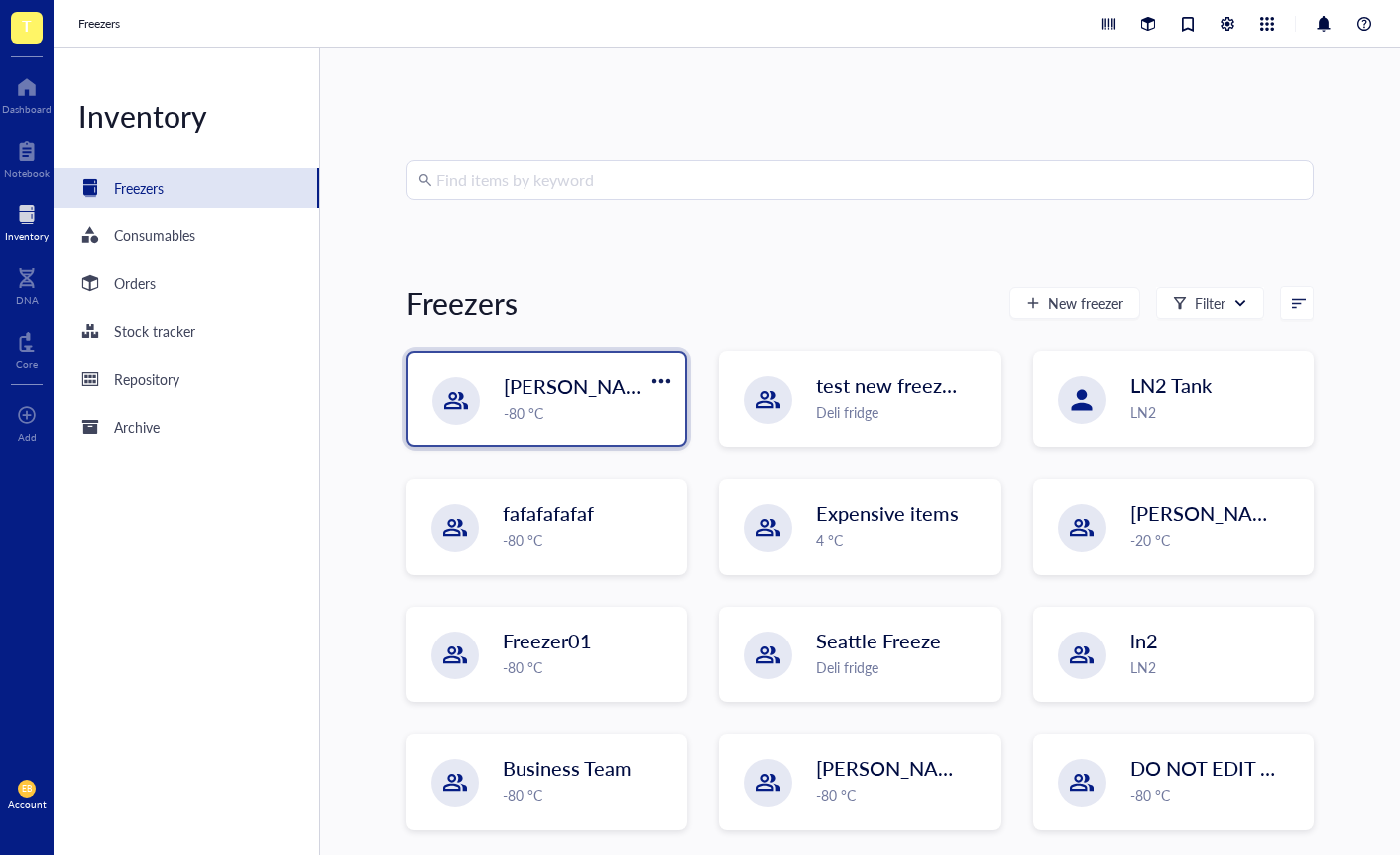 click on "IBRAHIM `28th feb -80 °C" at bounding box center [546, 399] 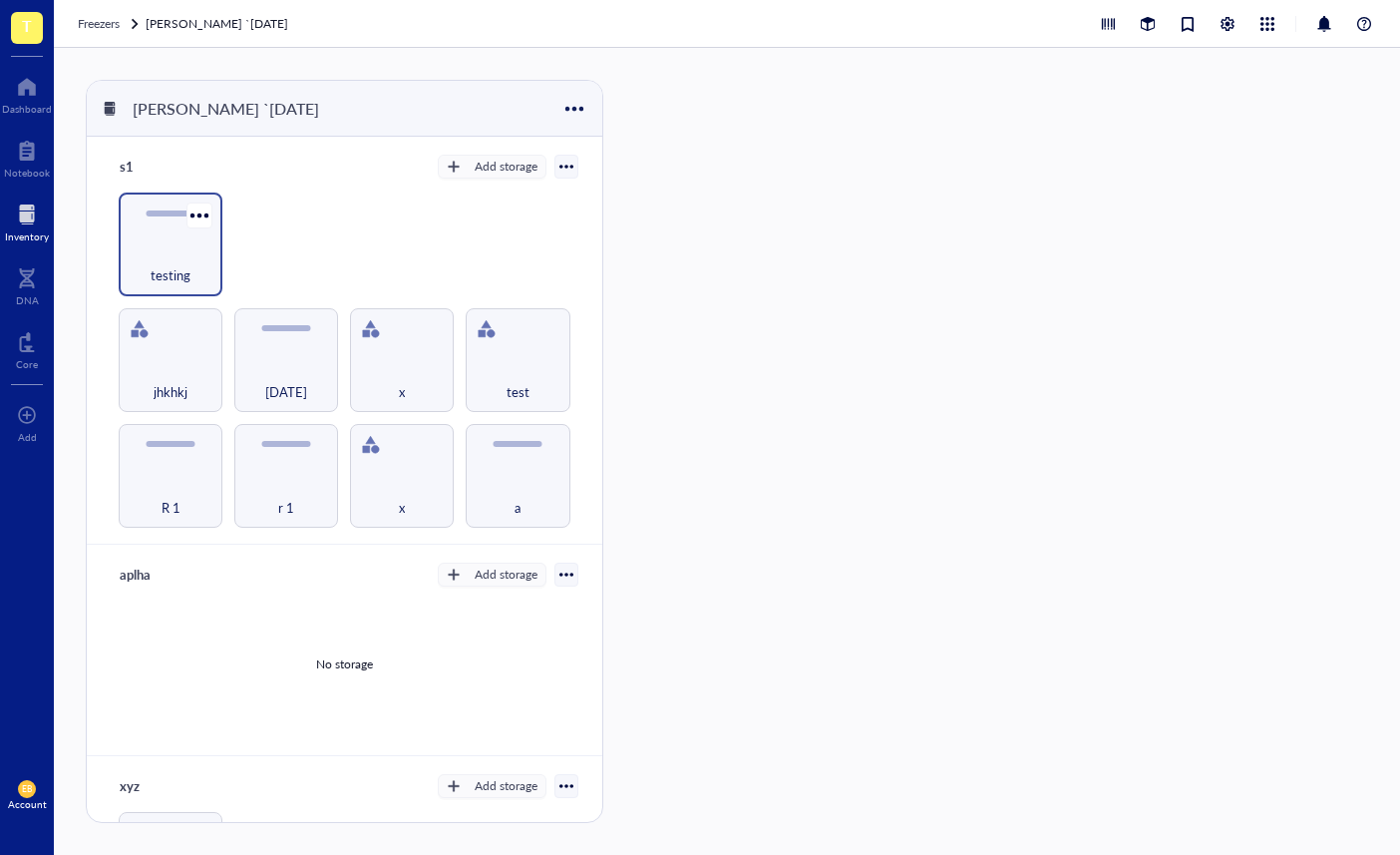 click on "testing" at bounding box center [171, 264] 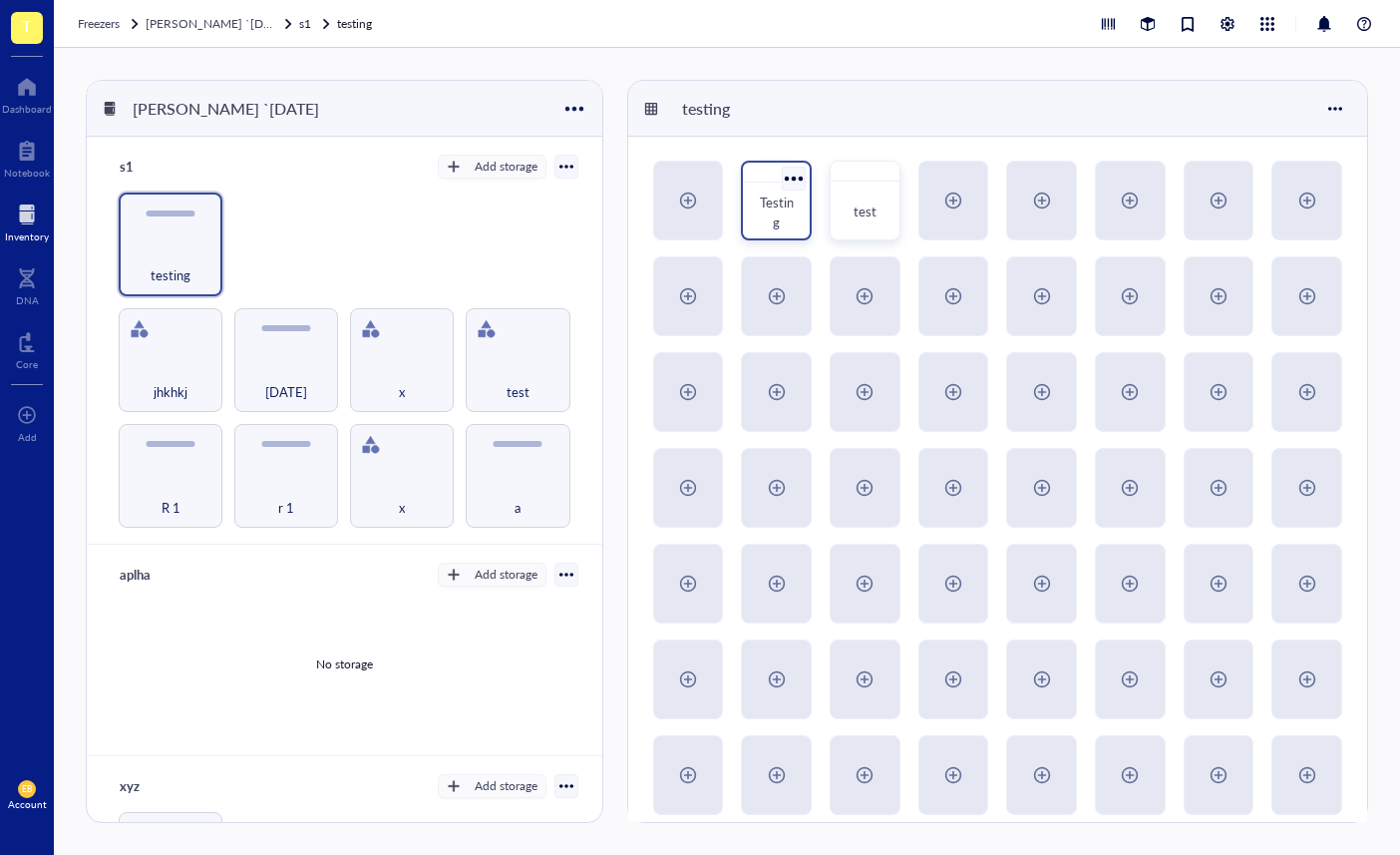 click at bounding box center (793, 178) 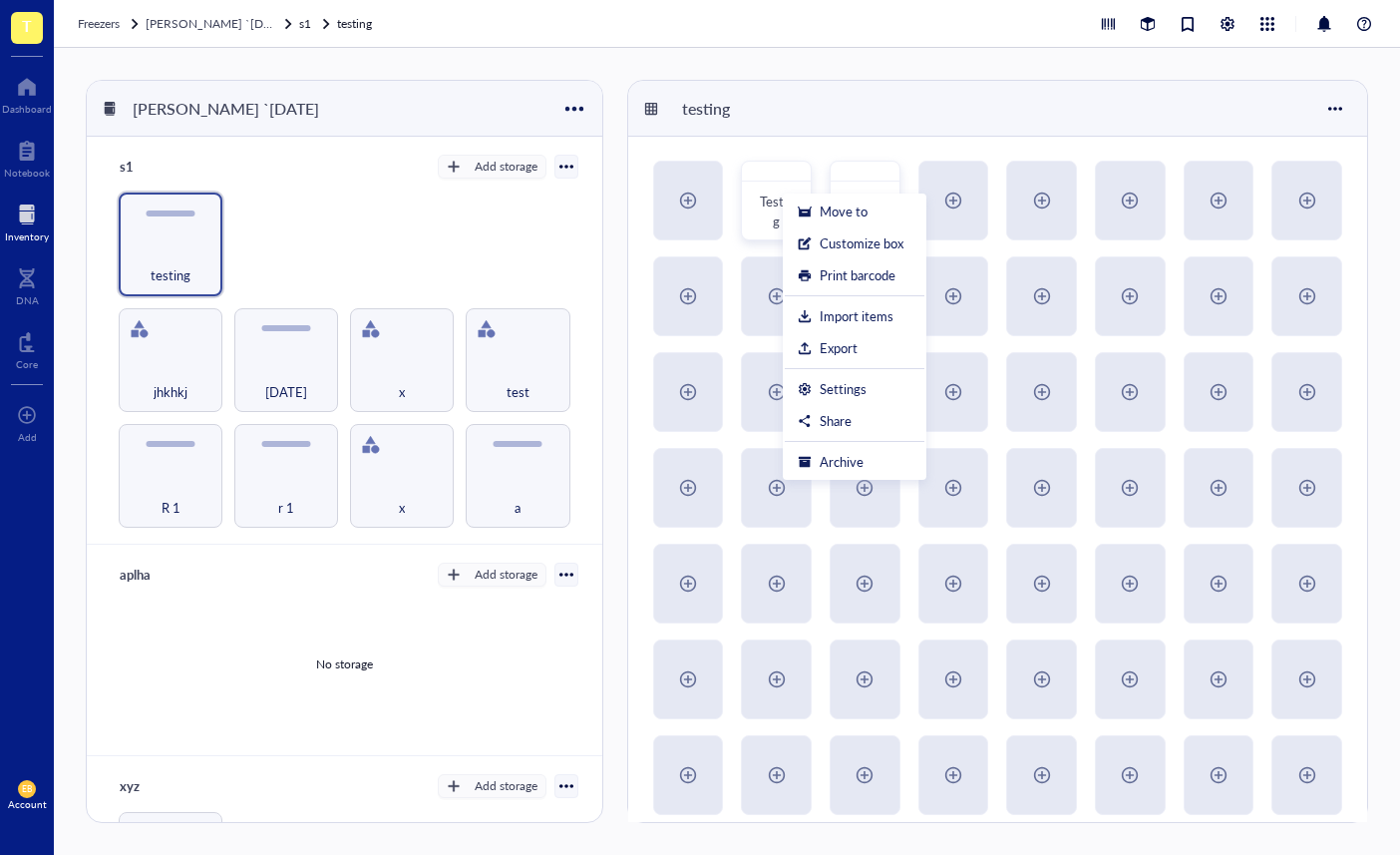 click on "R 1 r 1 x a jhkhkj 9th march x test testing" at bounding box center [344, 360] 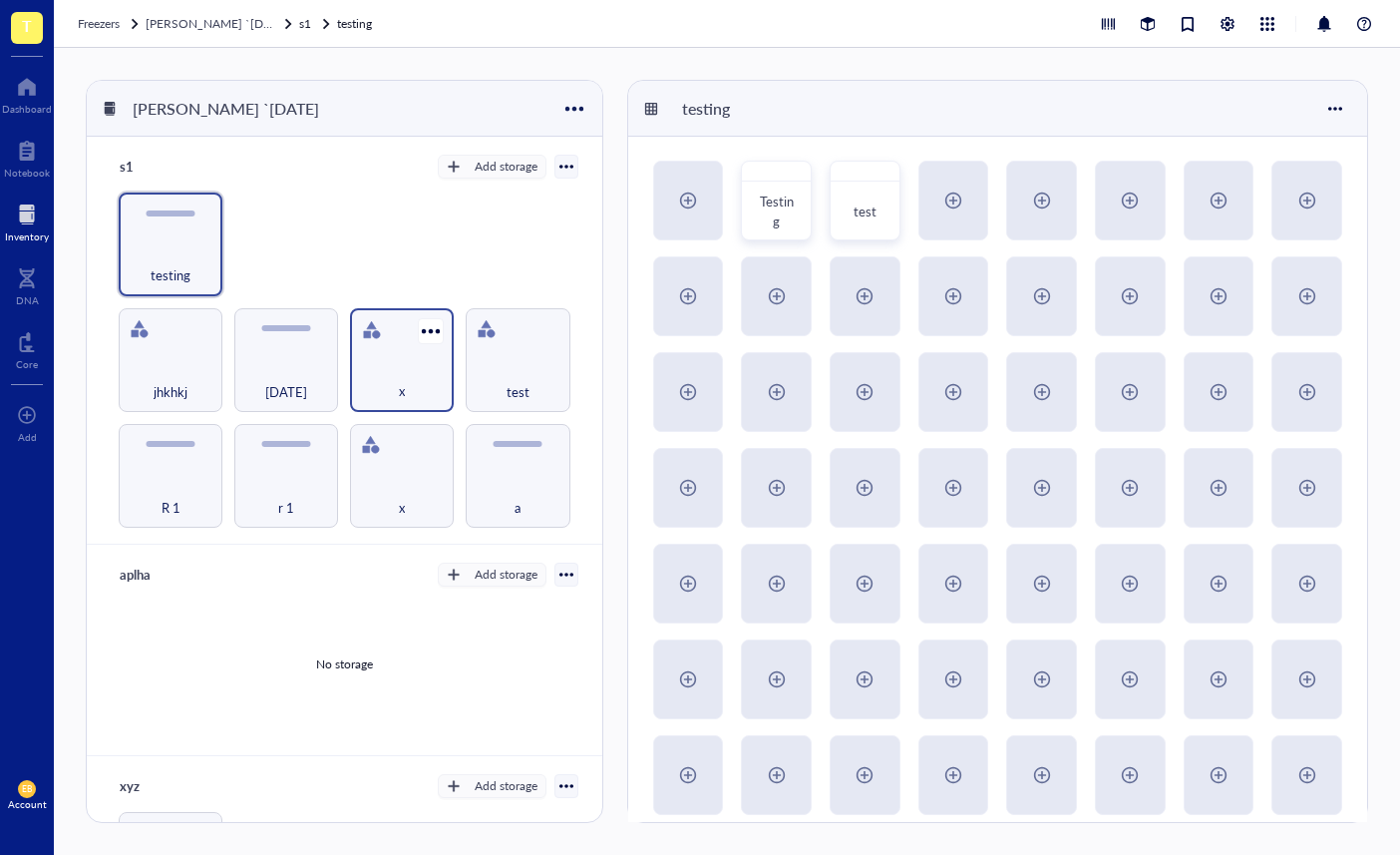 click on "x" at bounding box center [402, 380] 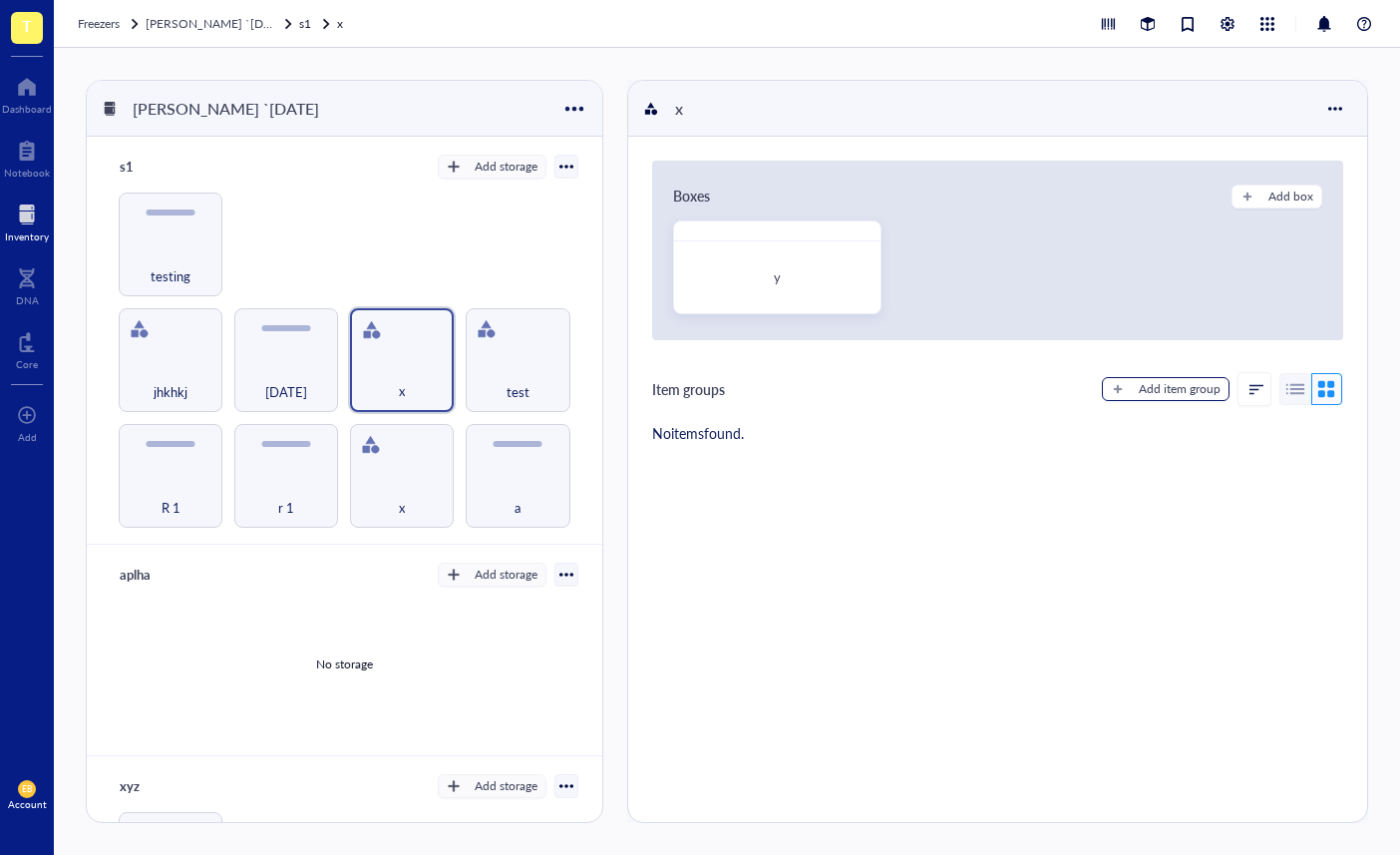 click on "Add item group" at bounding box center [1166, 389] 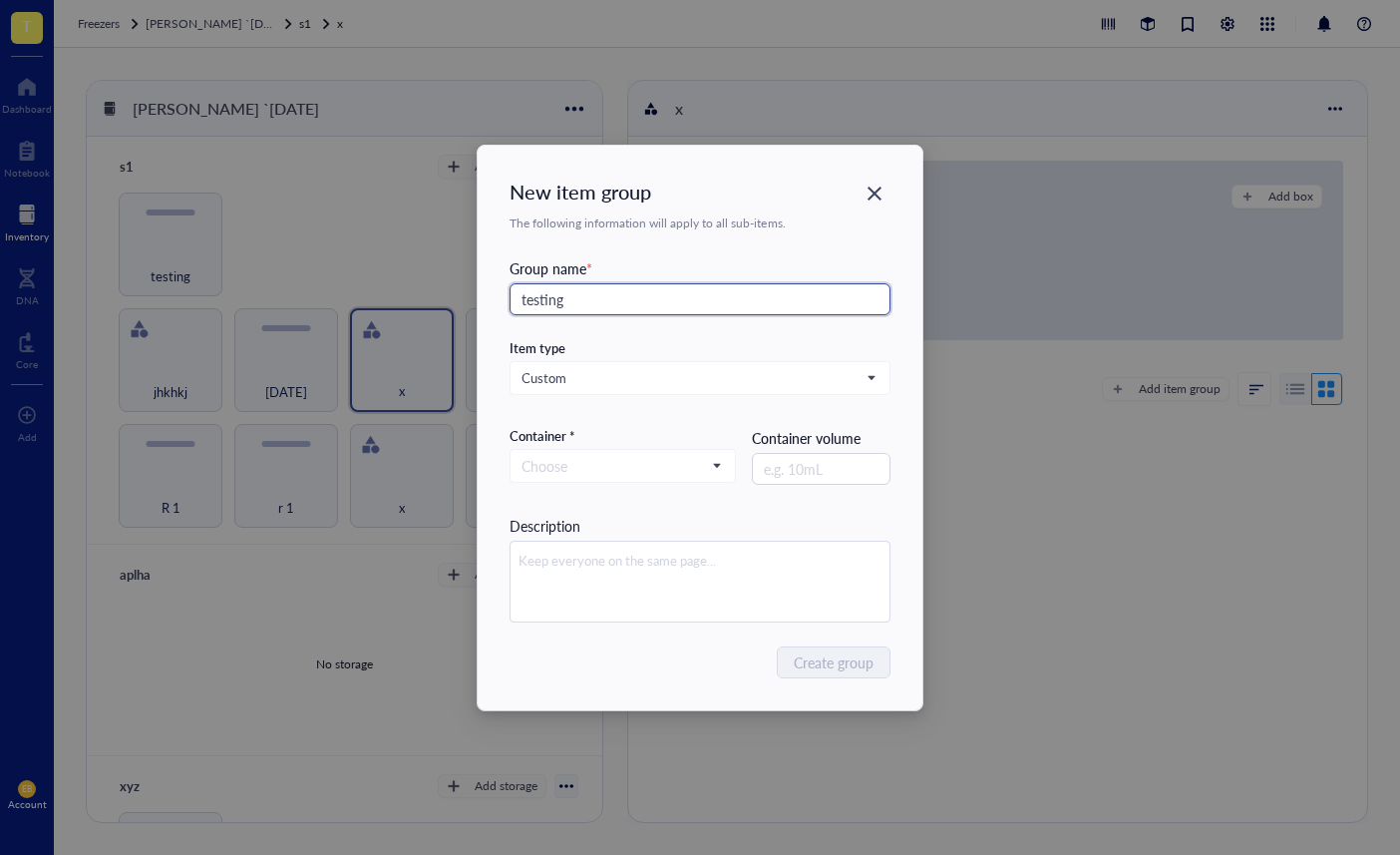 type on "testing" 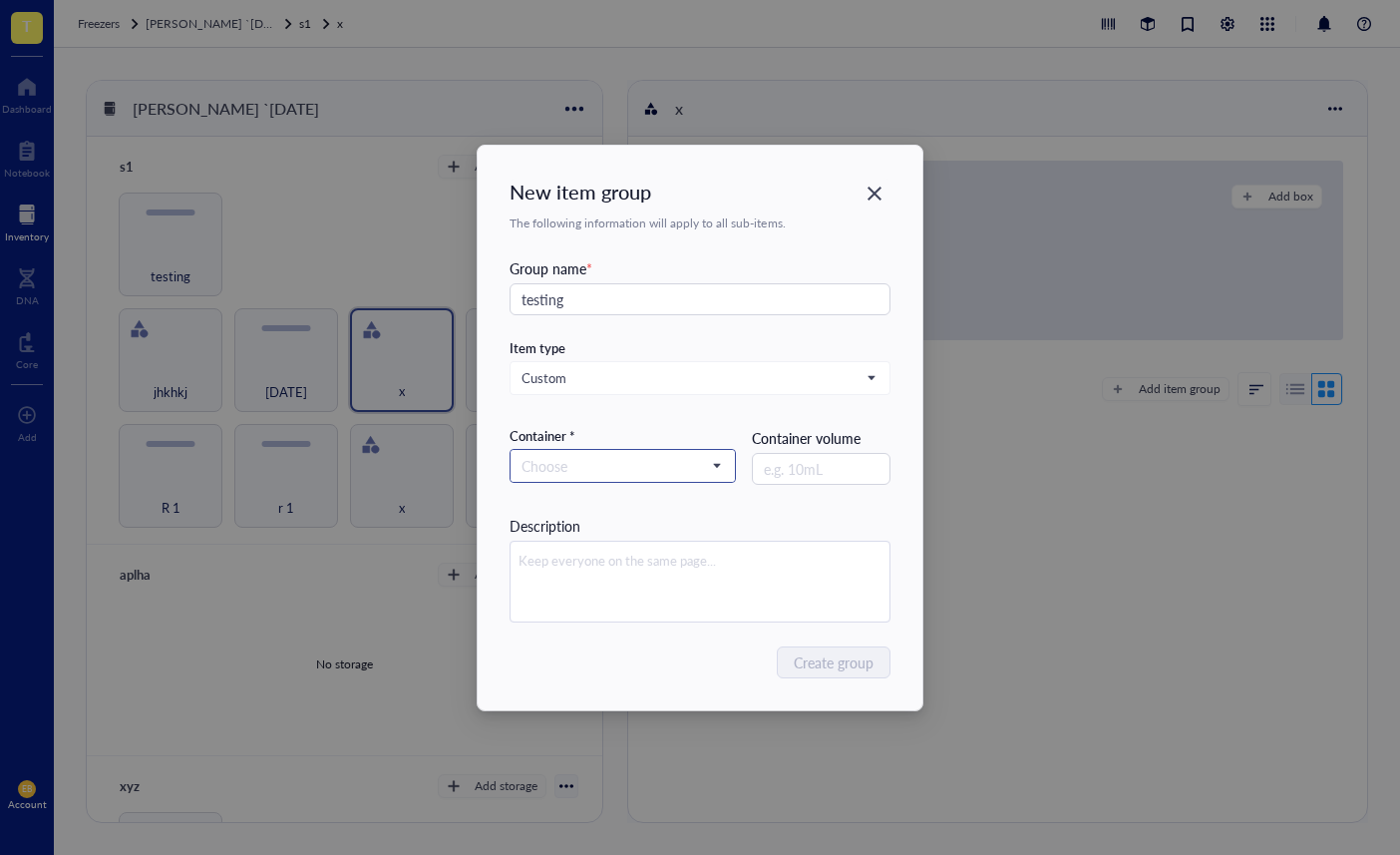 click on "Choose" at bounding box center [622, 466] 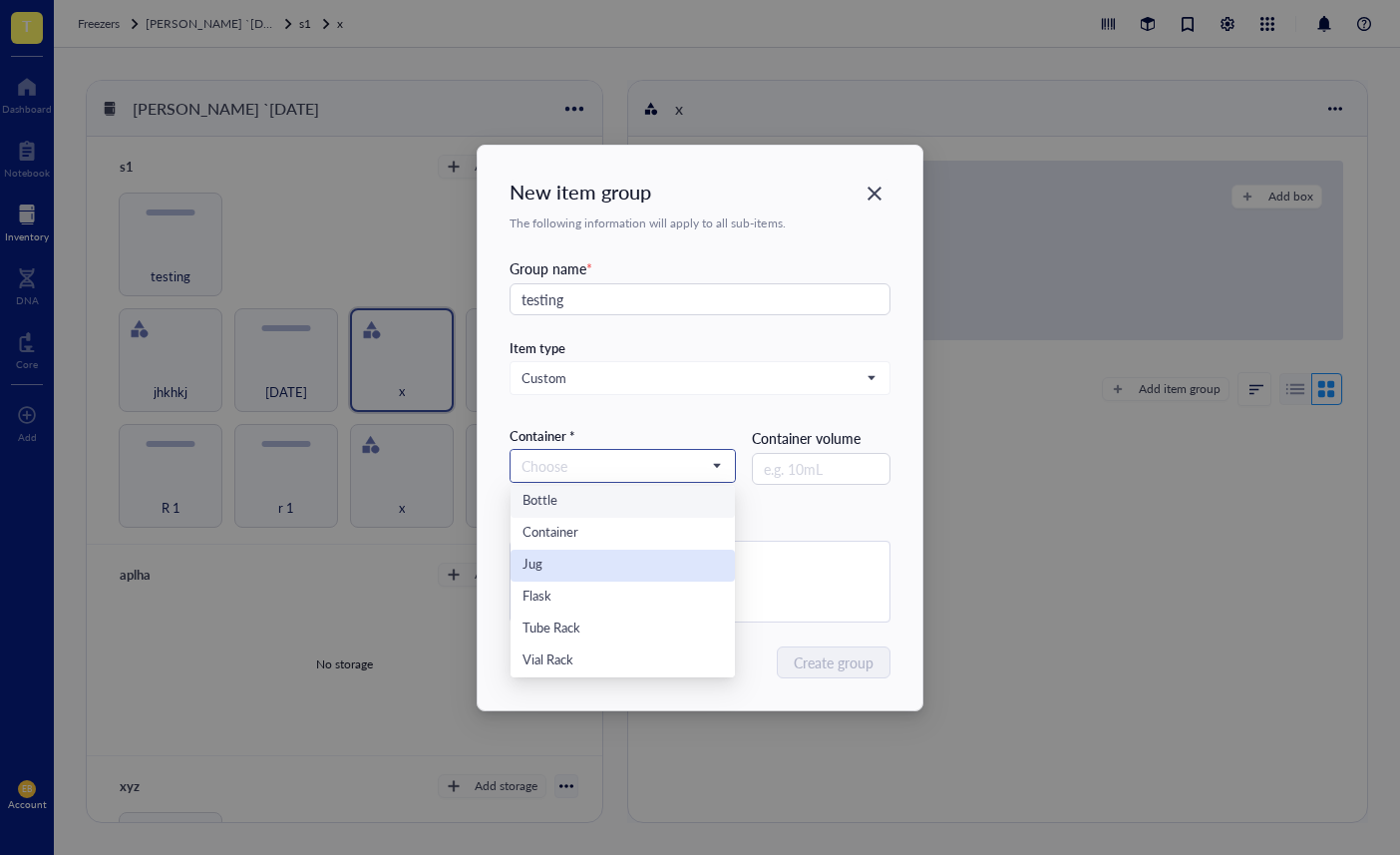 click on "Jug" at bounding box center (622, 566) 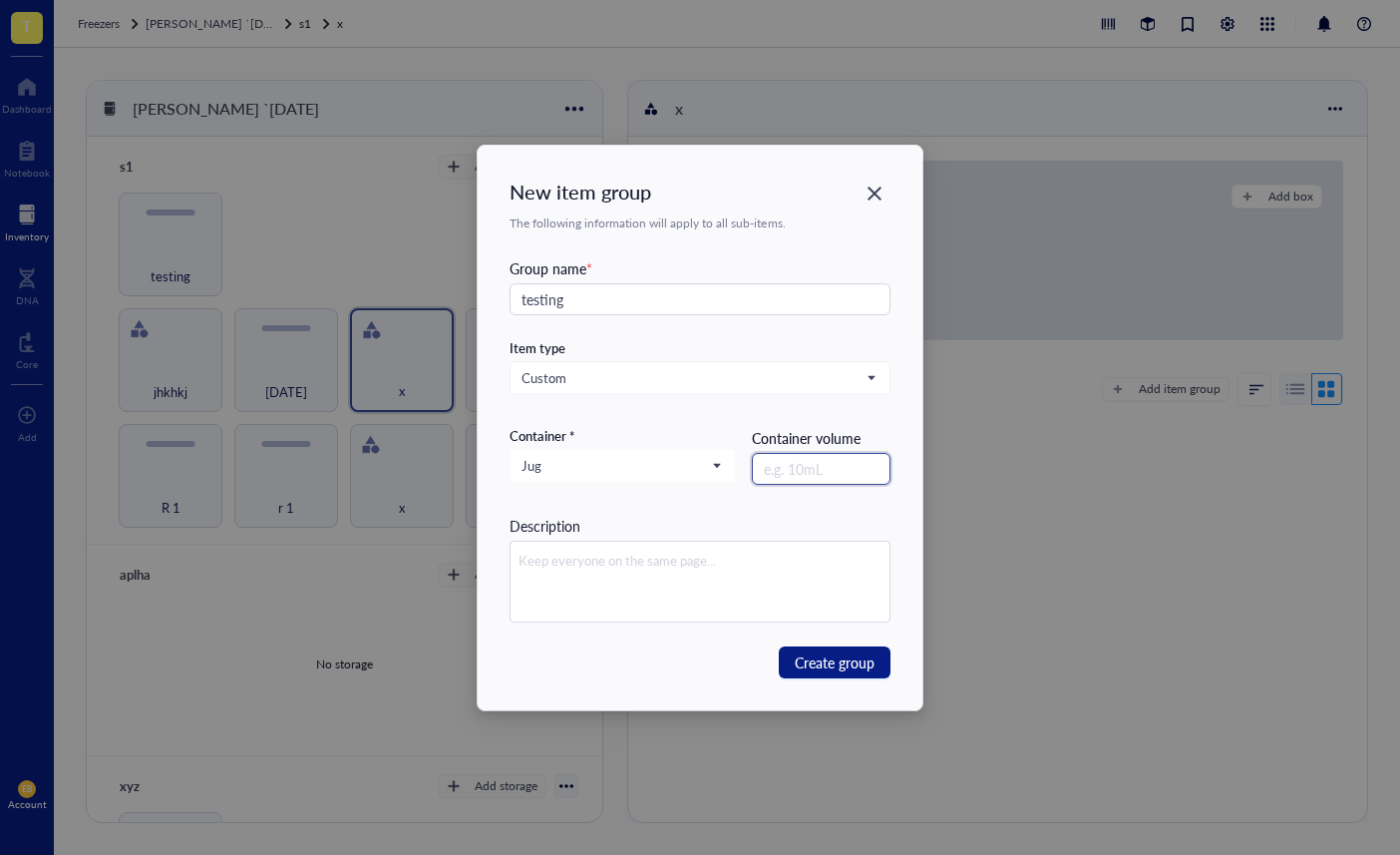 click at bounding box center [821, 469] 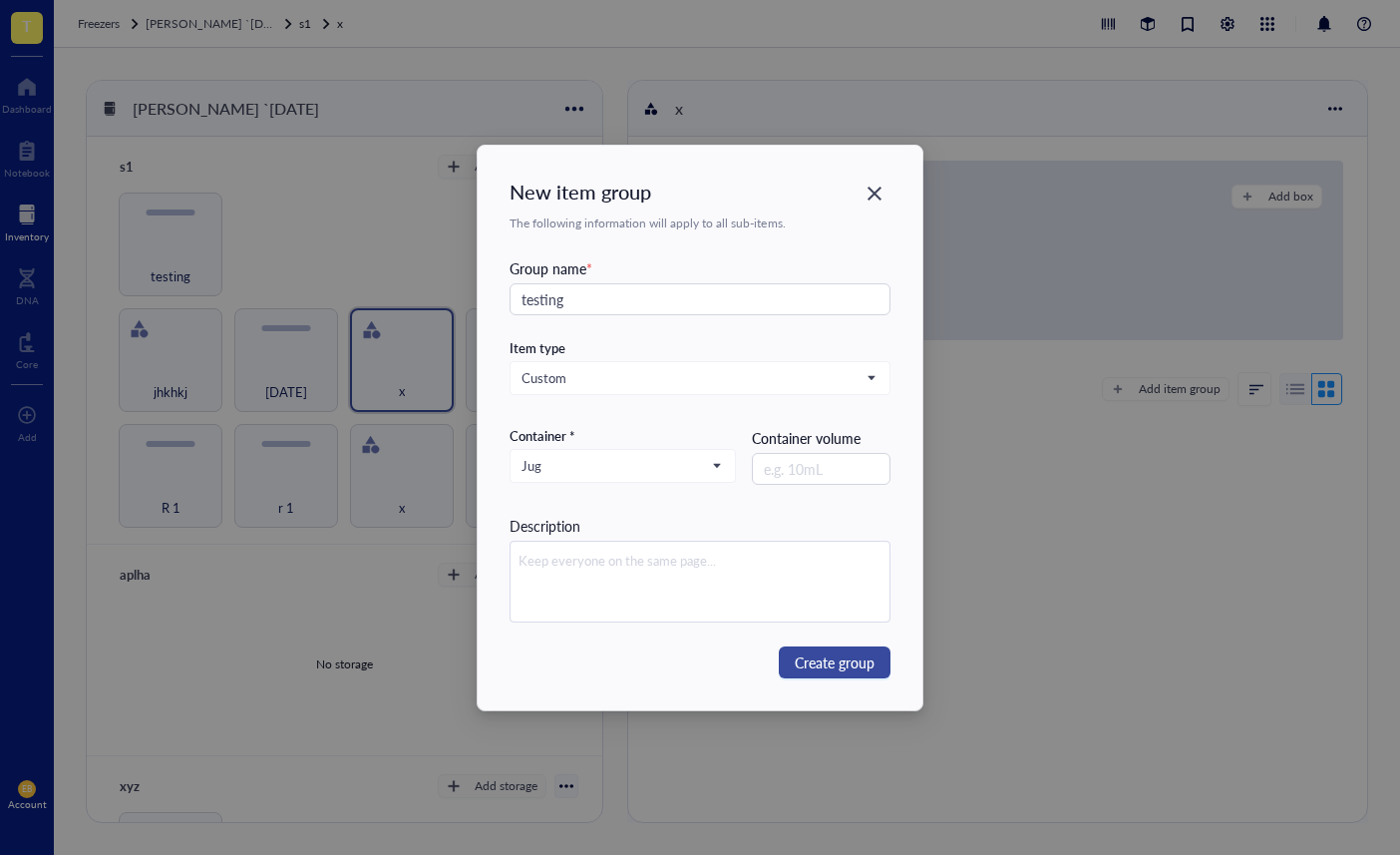 click on "Create group" at bounding box center [835, 662] 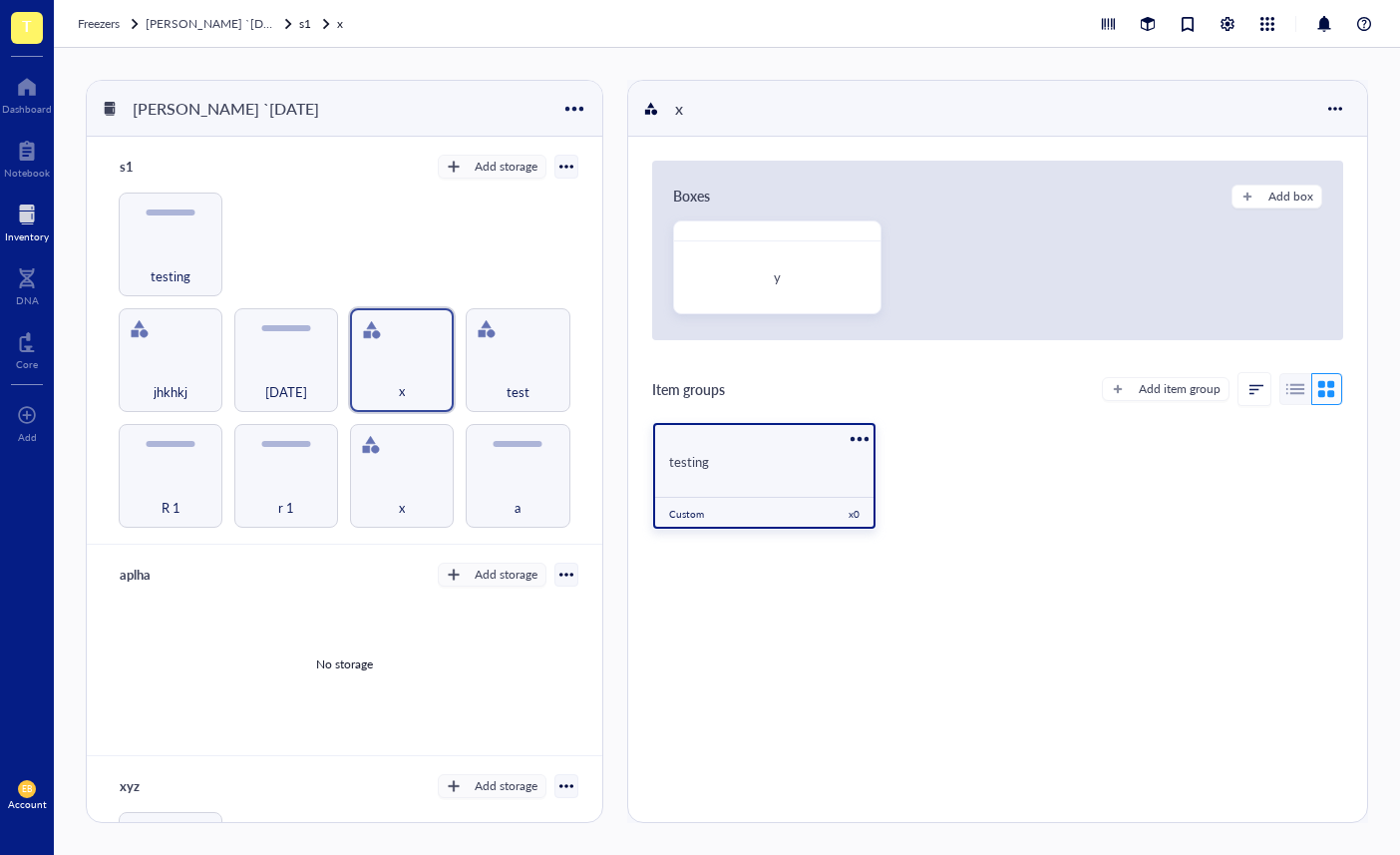 click on "testing" at bounding box center (765, 462) 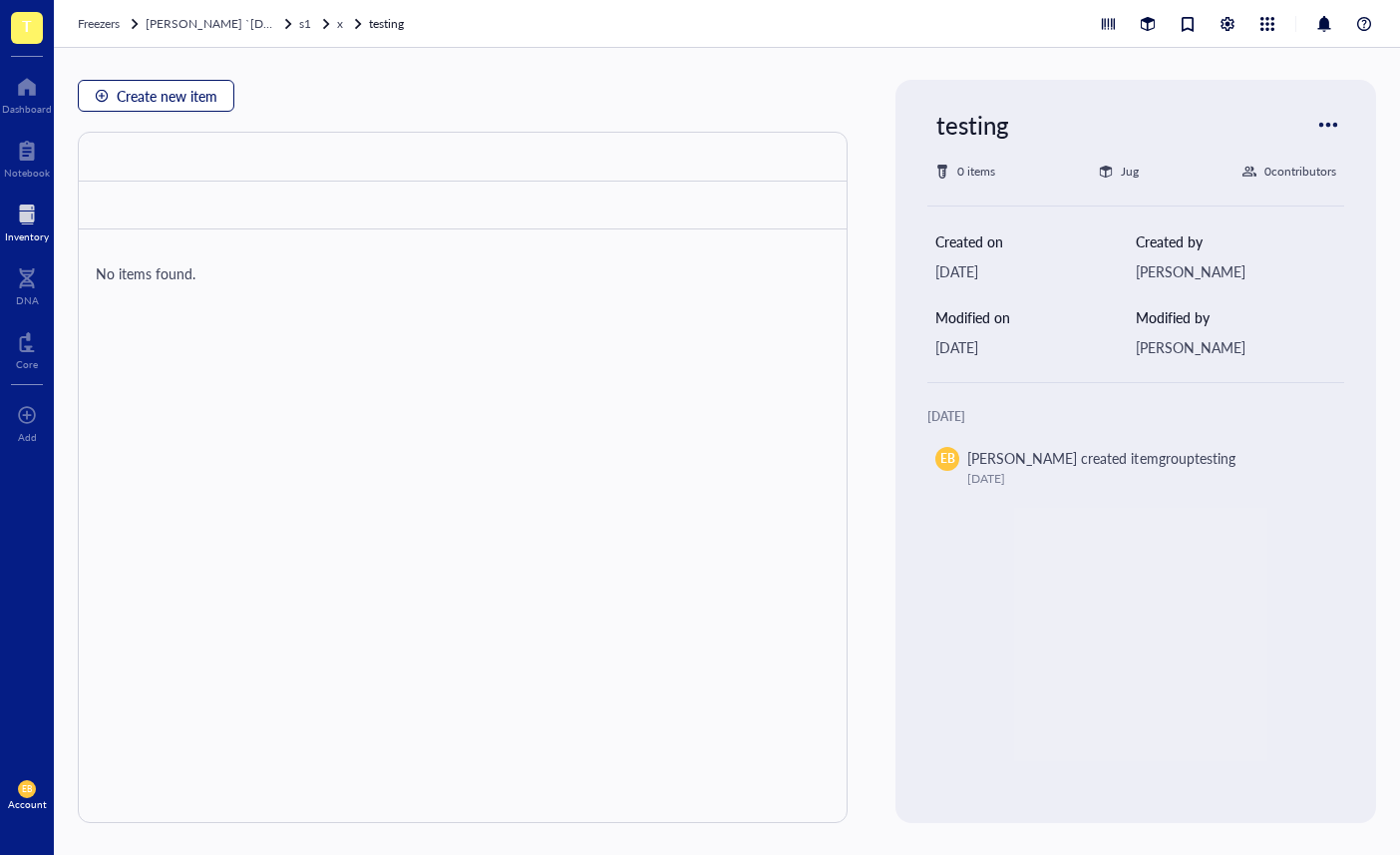 click on "Create new item" at bounding box center (167, 96) 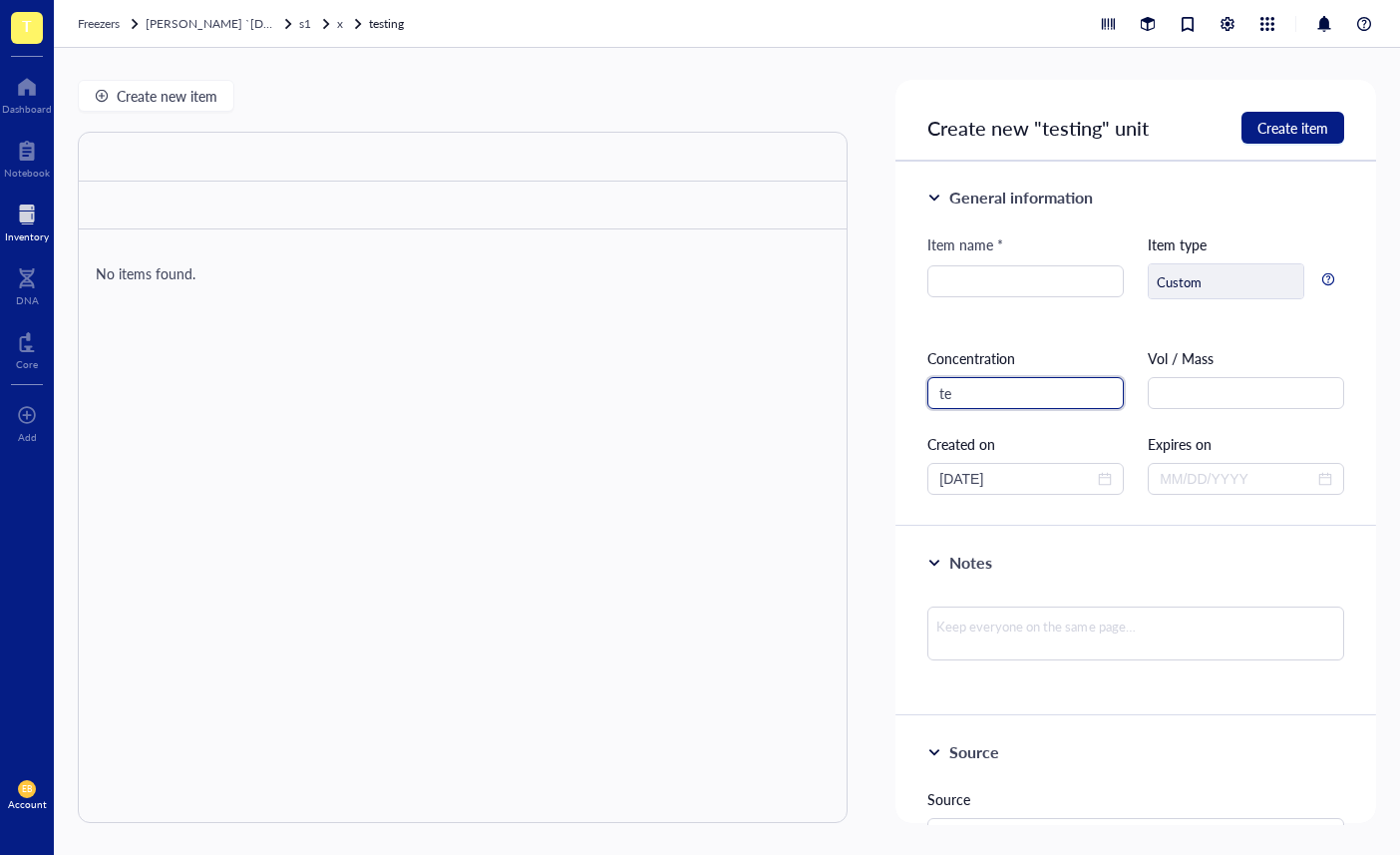type on "t" 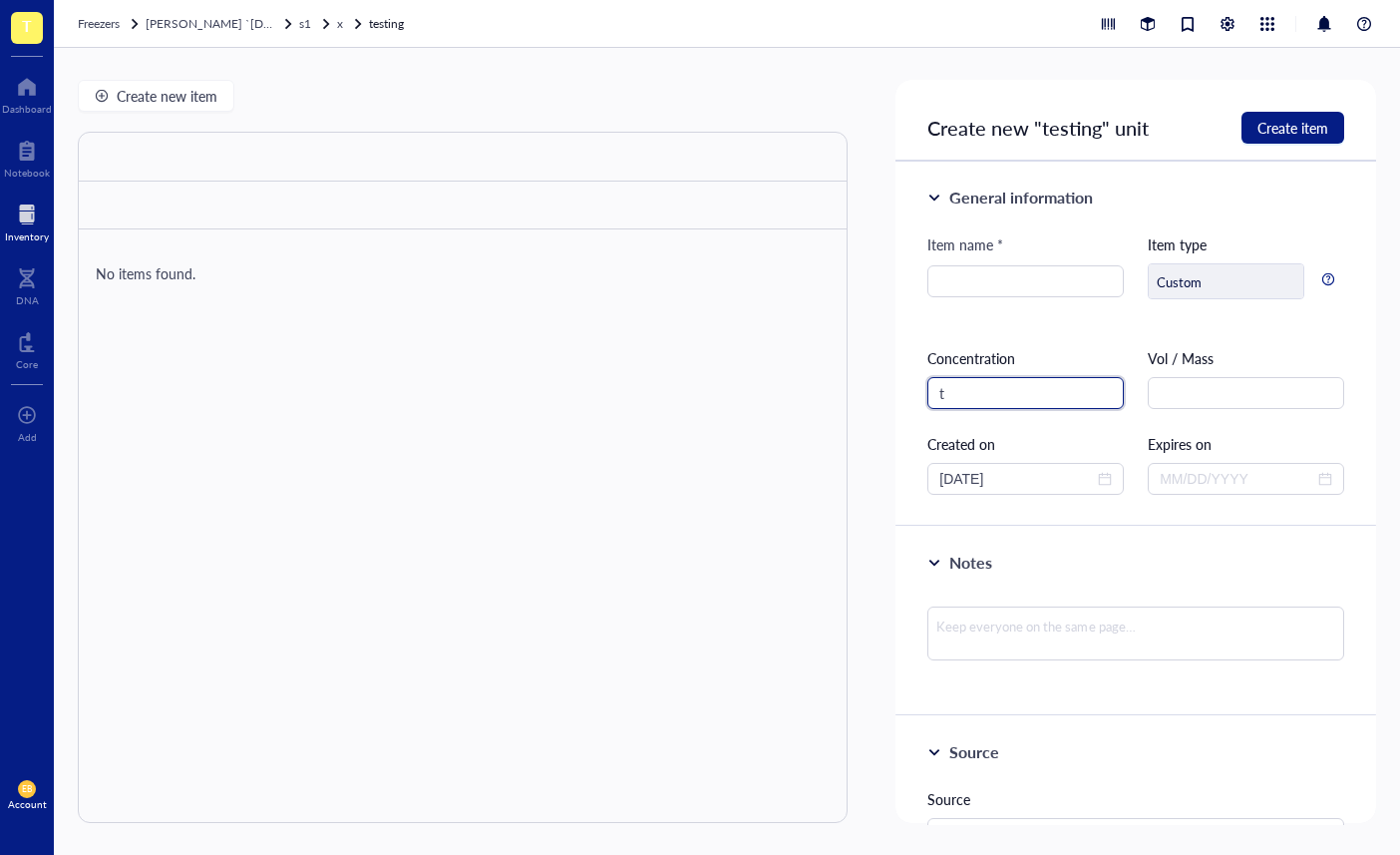 type 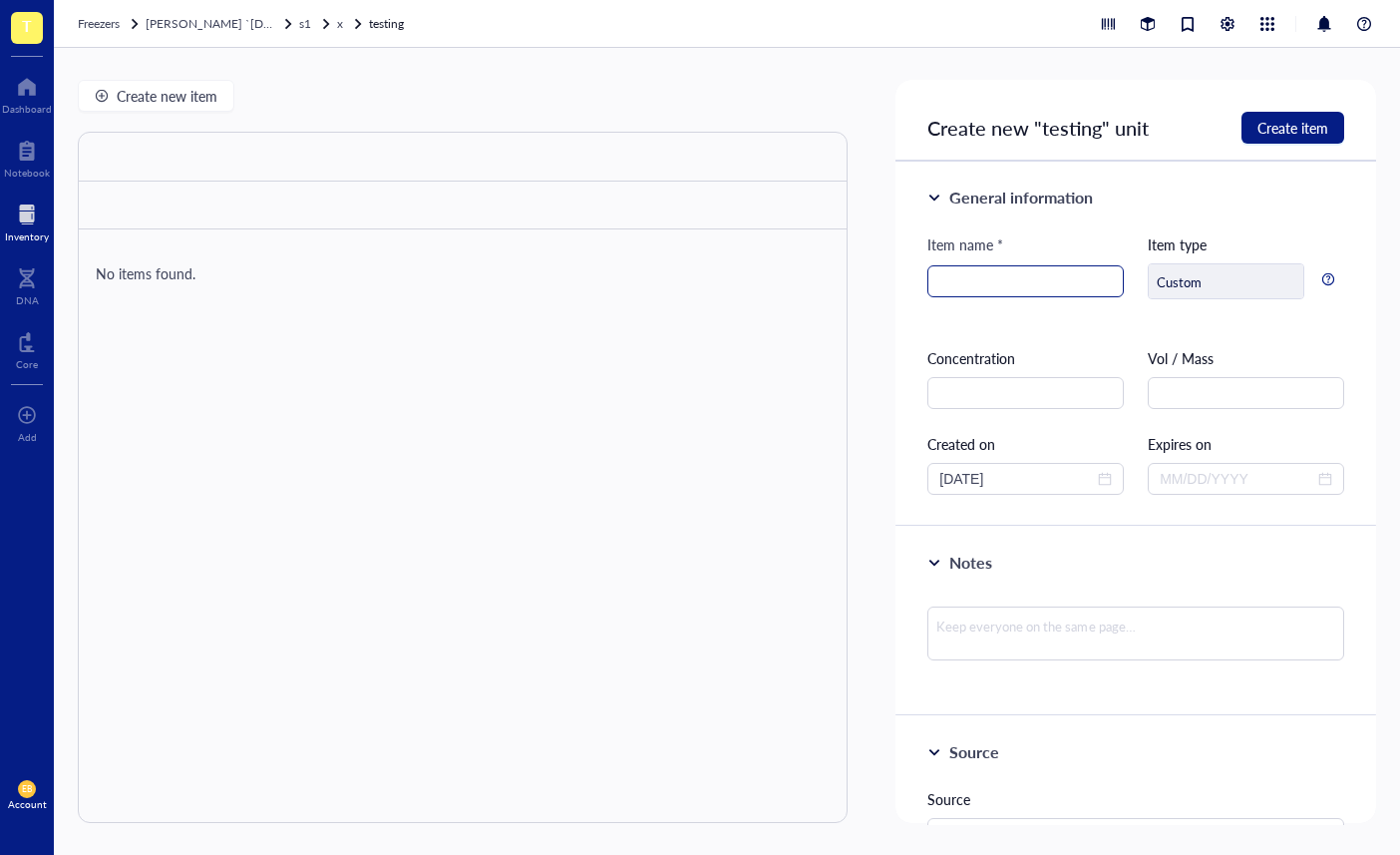 click at bounding box center [1025, 281] 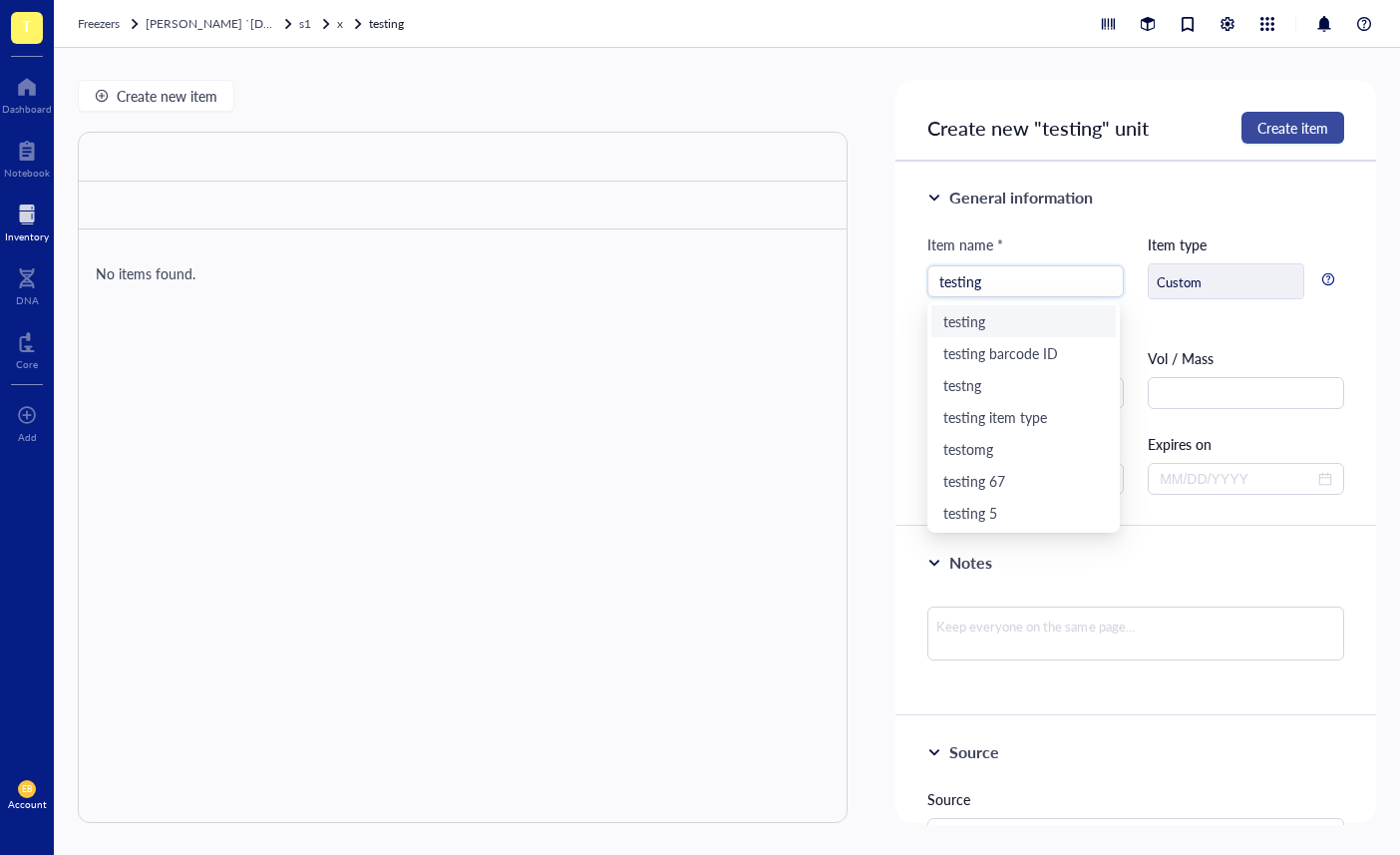 type on "testing" 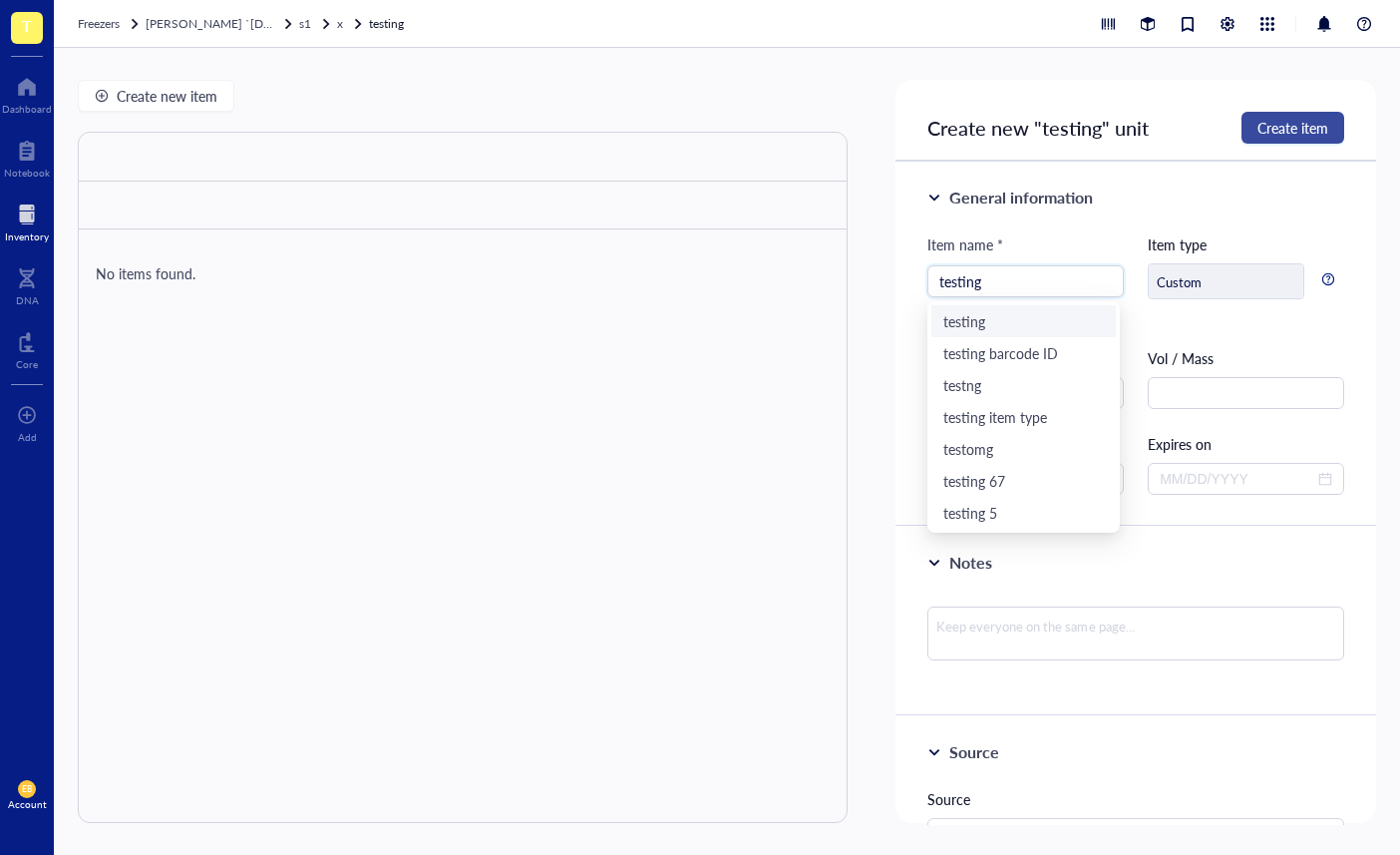 click on "Create item" at bounding box center [1292, 128] 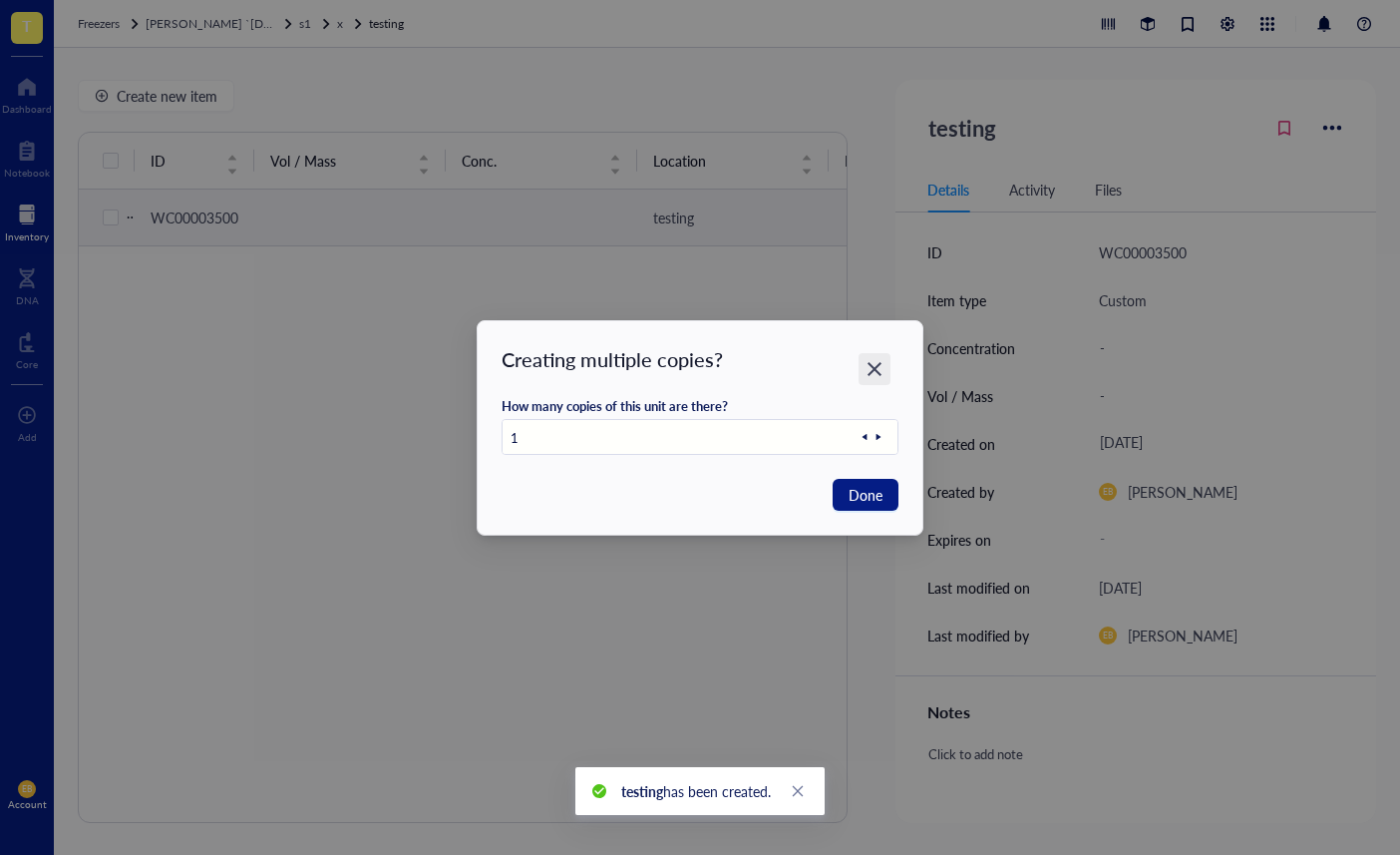 click 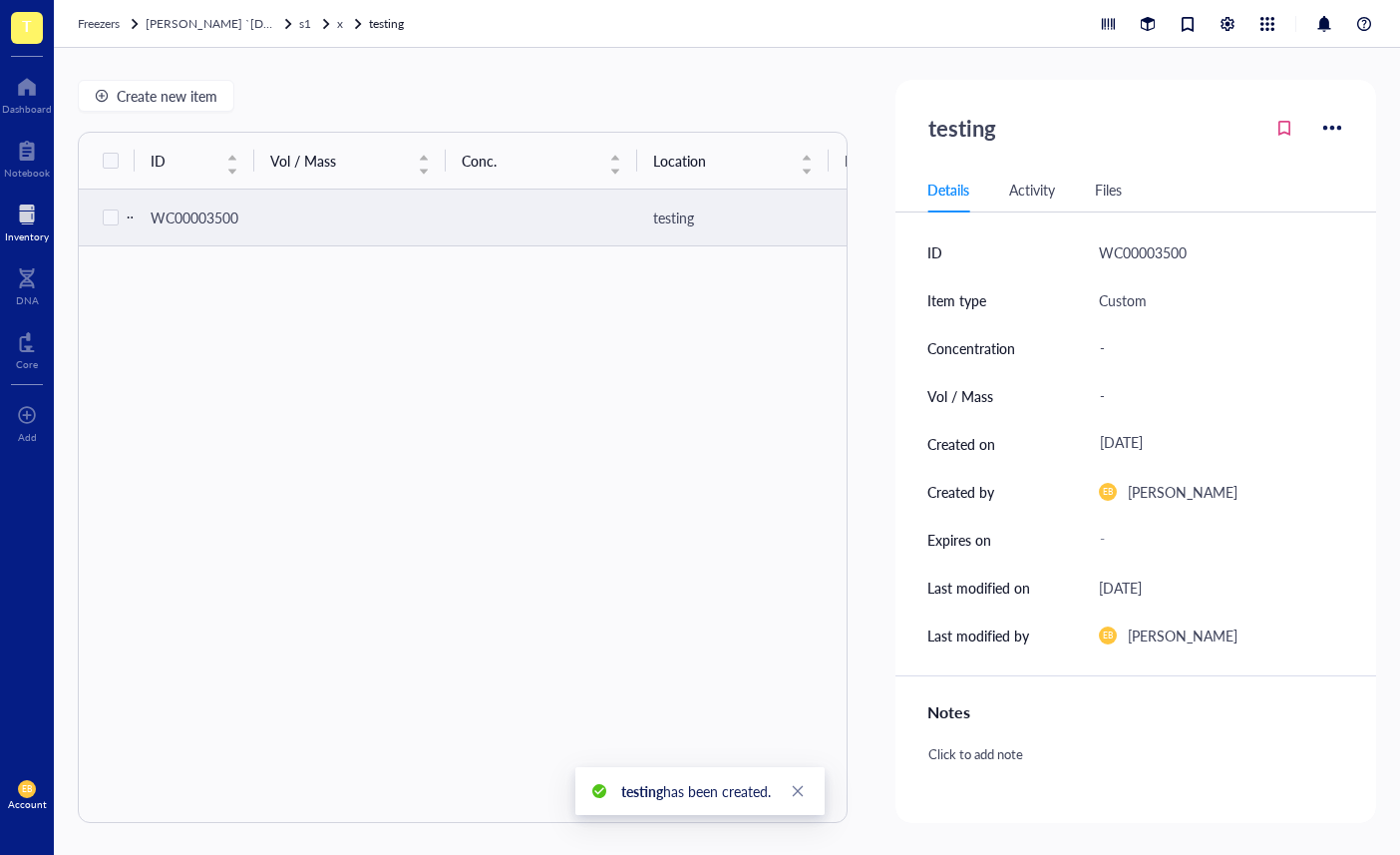 click at bounding box center [541, 217] 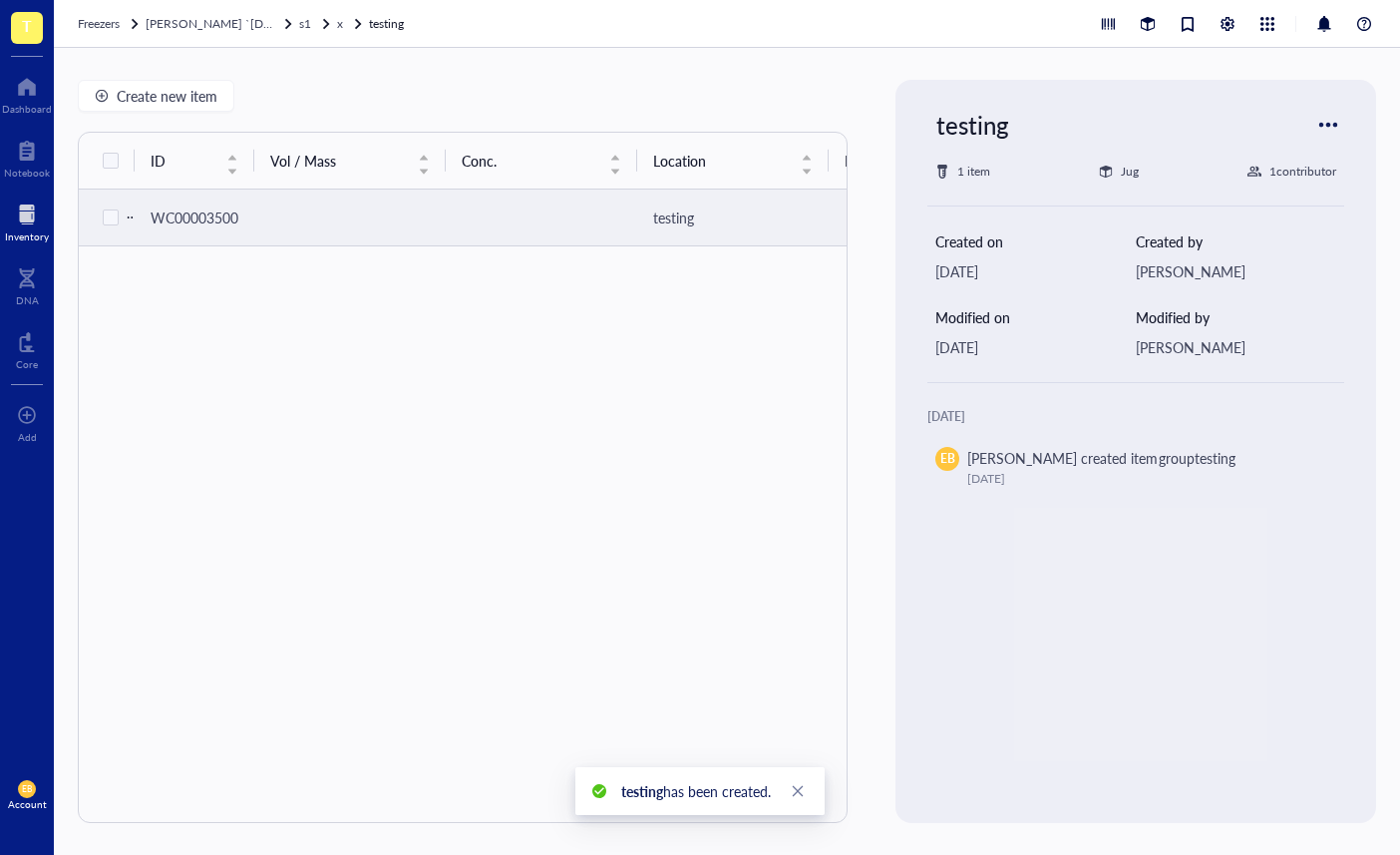 click at bounding box center (541, 217) 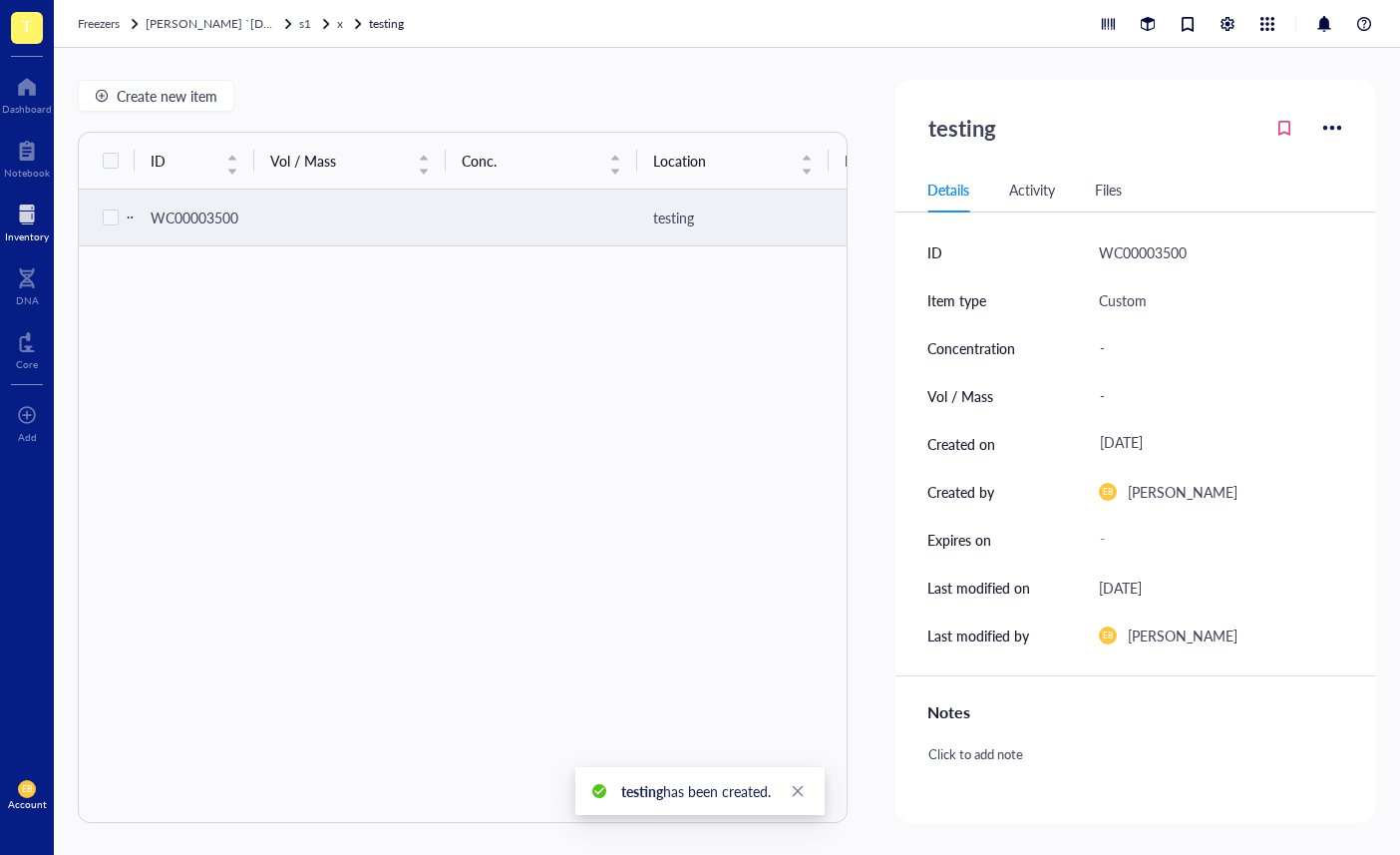 click on "Create new item ID Vol / Mass Conc. Location Expires on Created by Created on Notes WC00003500 testing EB Emily Blakeman Jul 15, 2025 testing 1 item Jug 1  contributor Created on Jul 15, 2025 Created by Emily Blakeman Modified on Jul 15, 2025 Modified by Emily Blakeman Today EB Emily Blakeman created itemgroup  testing July 15, 2025   testing Details Activity Files ID WC00003500 Item type Custom Concentration - Vol / Mass - Created on July 15, 2025 Created by EB Emily Blakeman   Expires on - Last modified on July 15, 2025 Last modified by EB Emily Blakeman     Notes Click to add note Source Vendor - Reference - Catalog # - Lot # - Packaging - Price -" at bounding box center [727, 451] 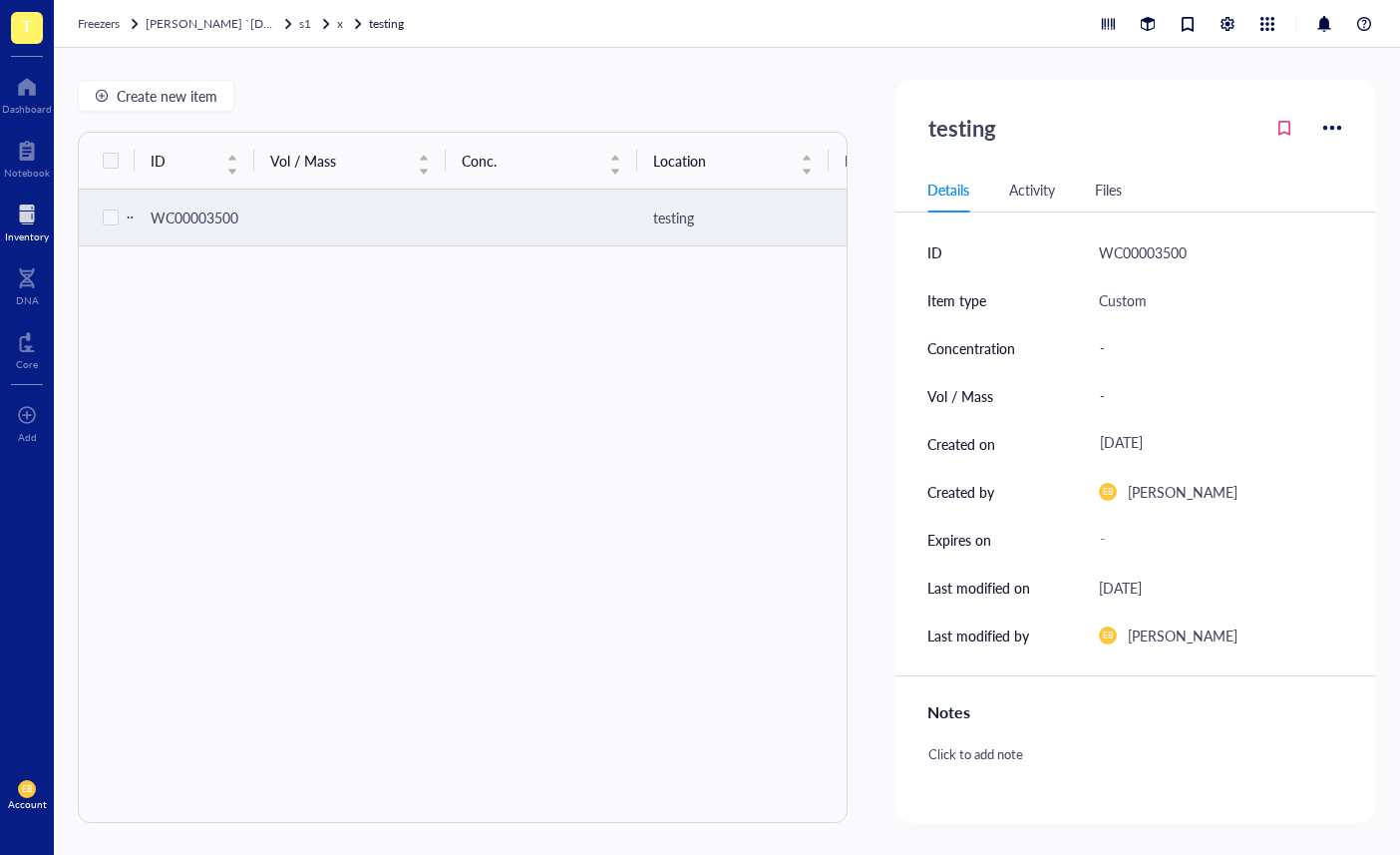 click at bounding box center [350, 217] 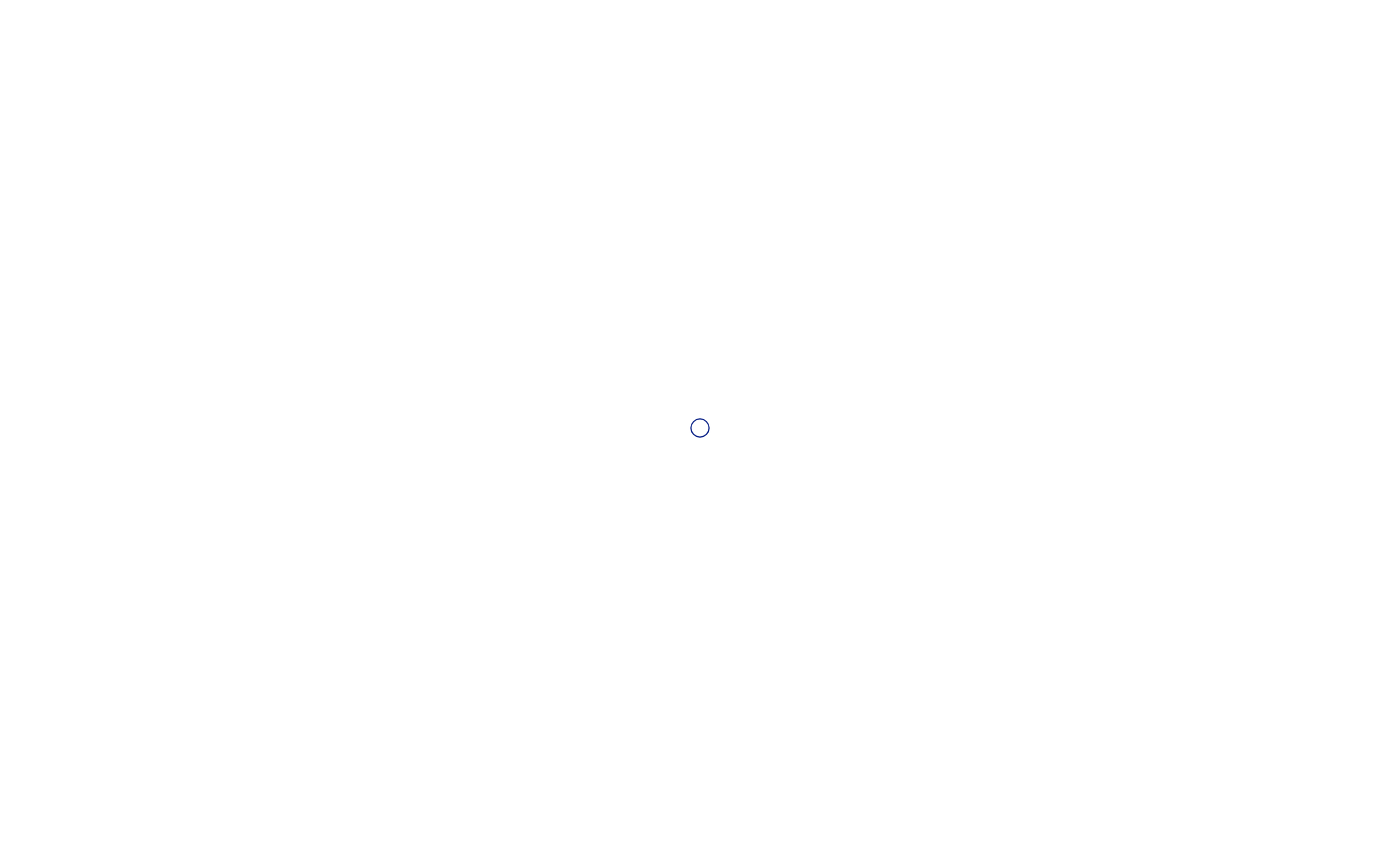 scroll, scrollTop: 0, scrollLeft: 0, axis: both 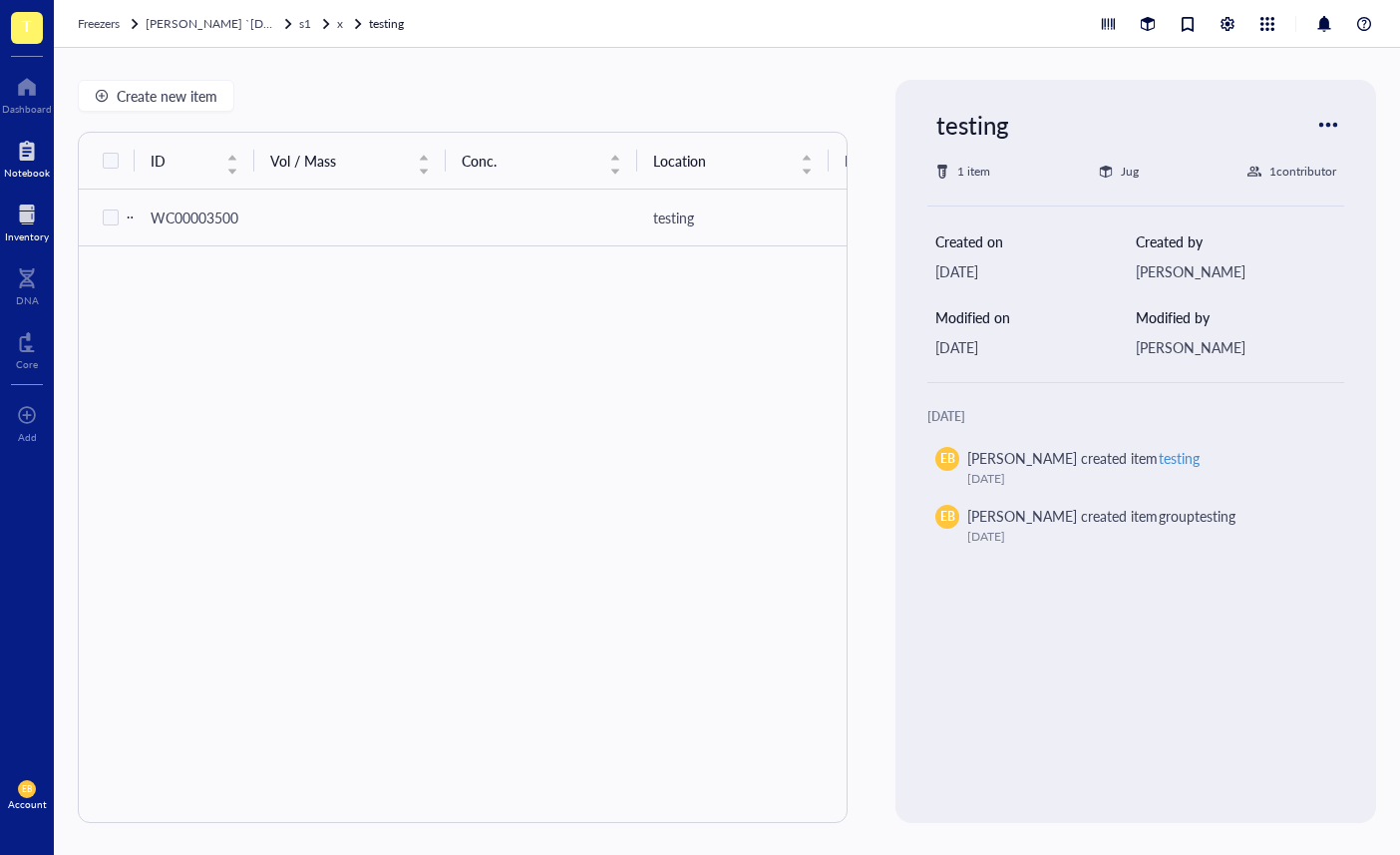 click at bounding box center [27, 151] 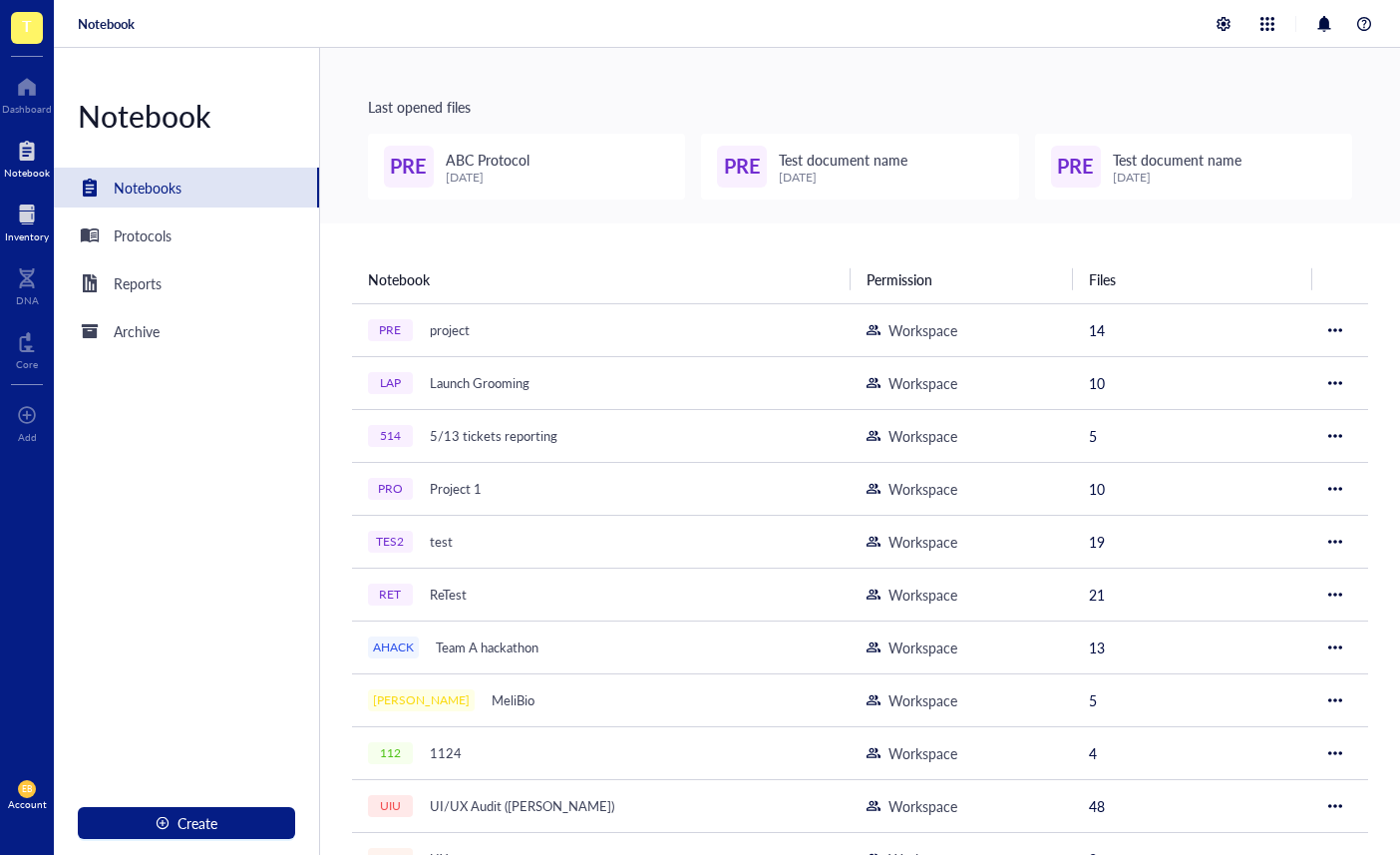 click at bounding box center [27, 214] 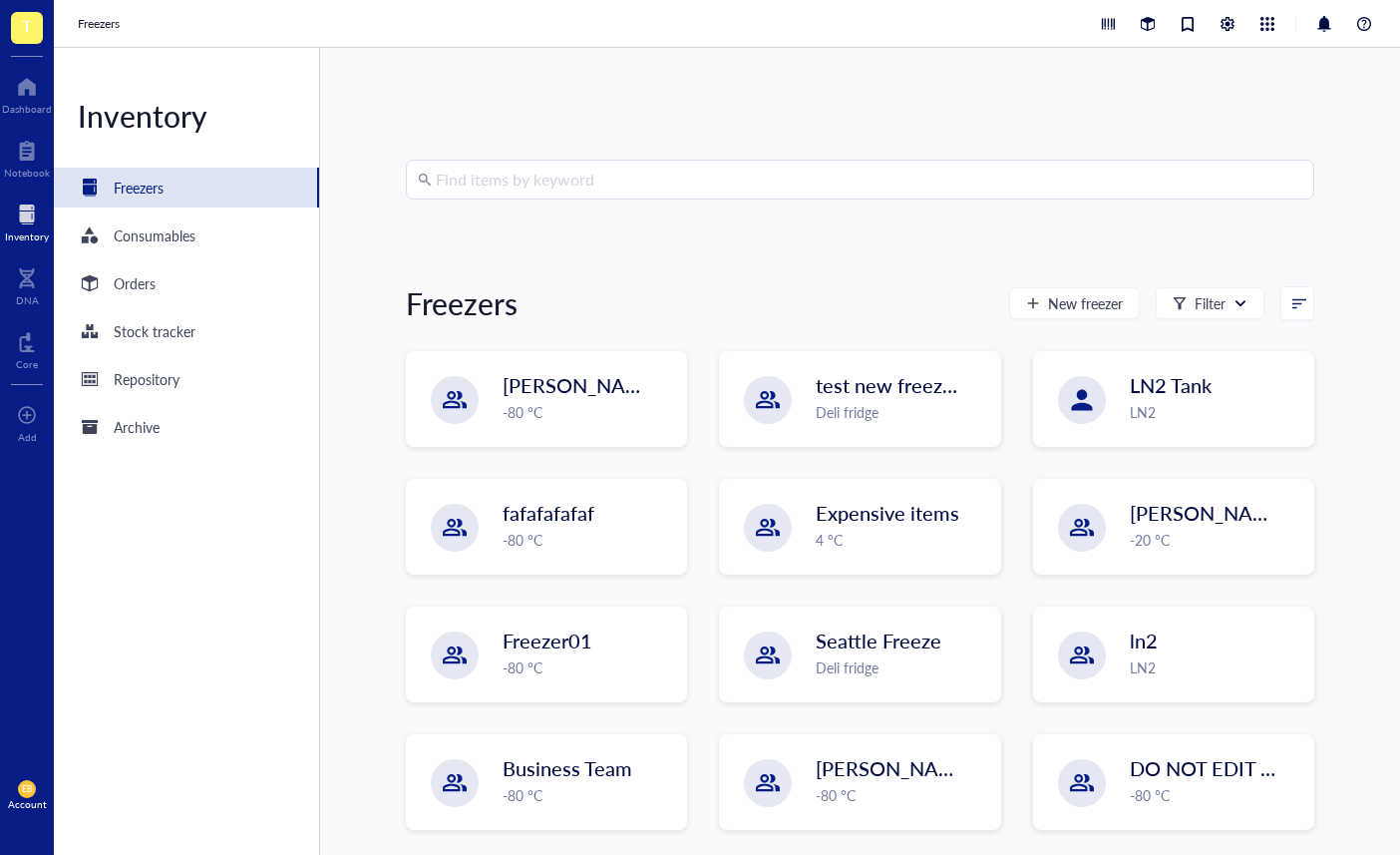 click on "T Dashboard Notebook Inventory DNA Core
To pick up a draggable item, press the space bar.
While dragging, use the arrow keys to move the item.
Press space again to drop the item in its new position, or press escape to cancel.
Add EB Account" at bounding box center (27, 427) 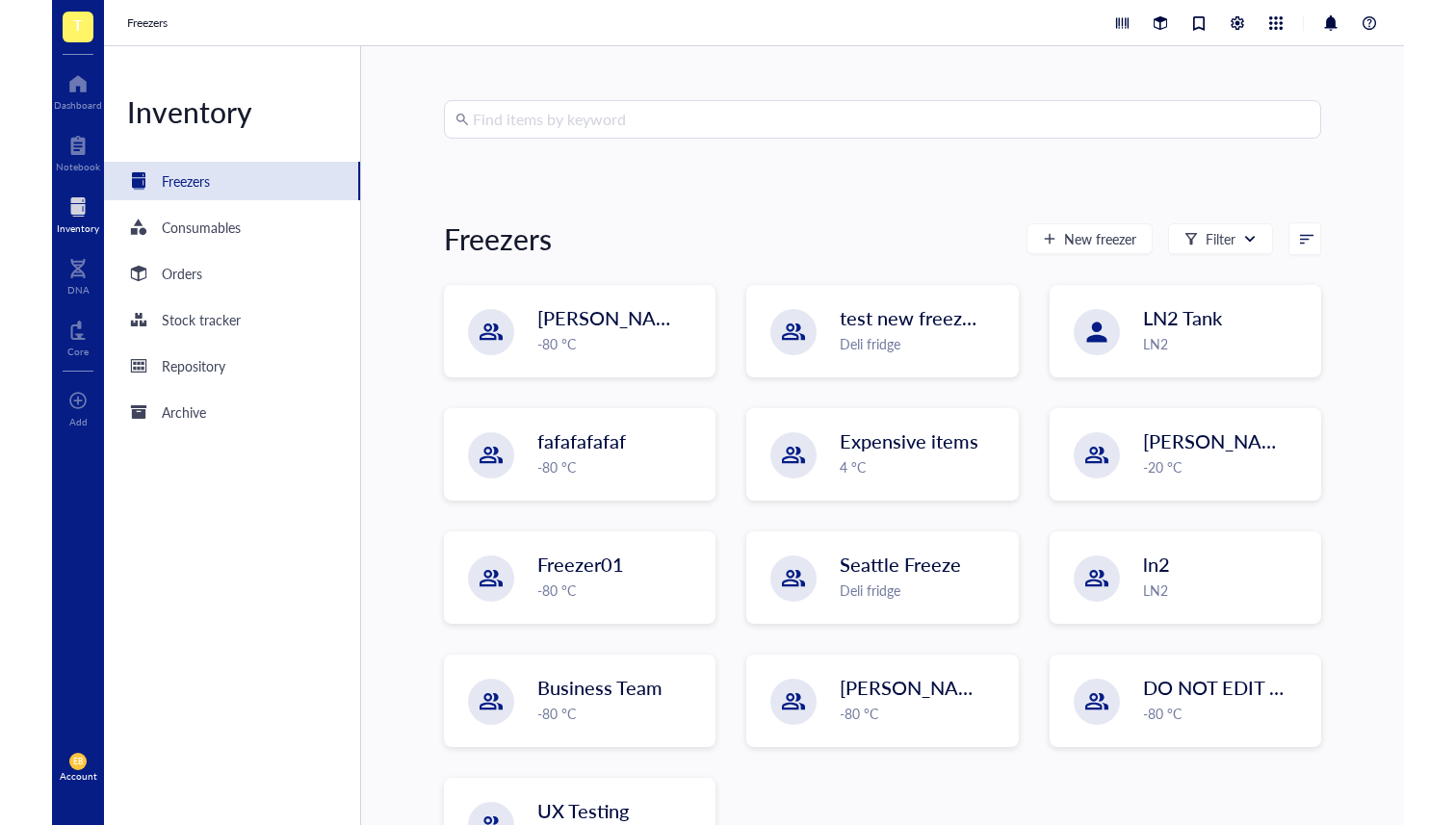 scroll, scrollTop: 62, scrollLeft: 0, axis: vertical 